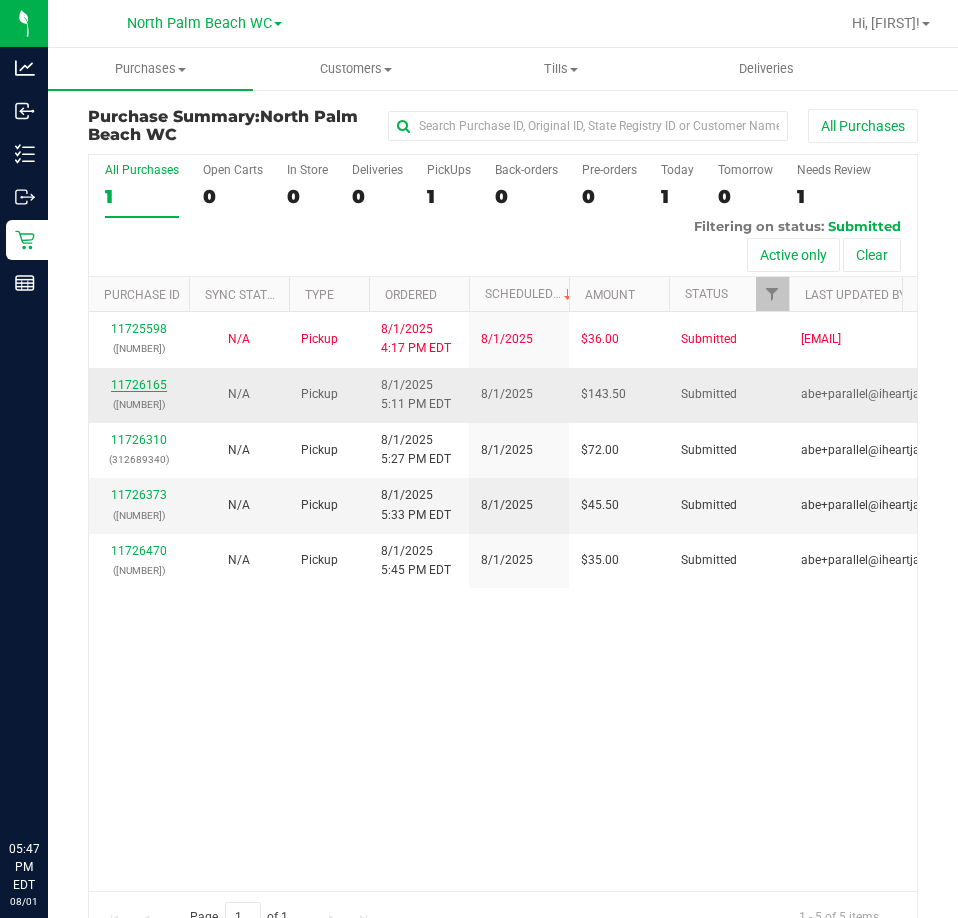 scroll, scrollTop: 0, scrollLeft: 0, axis: both 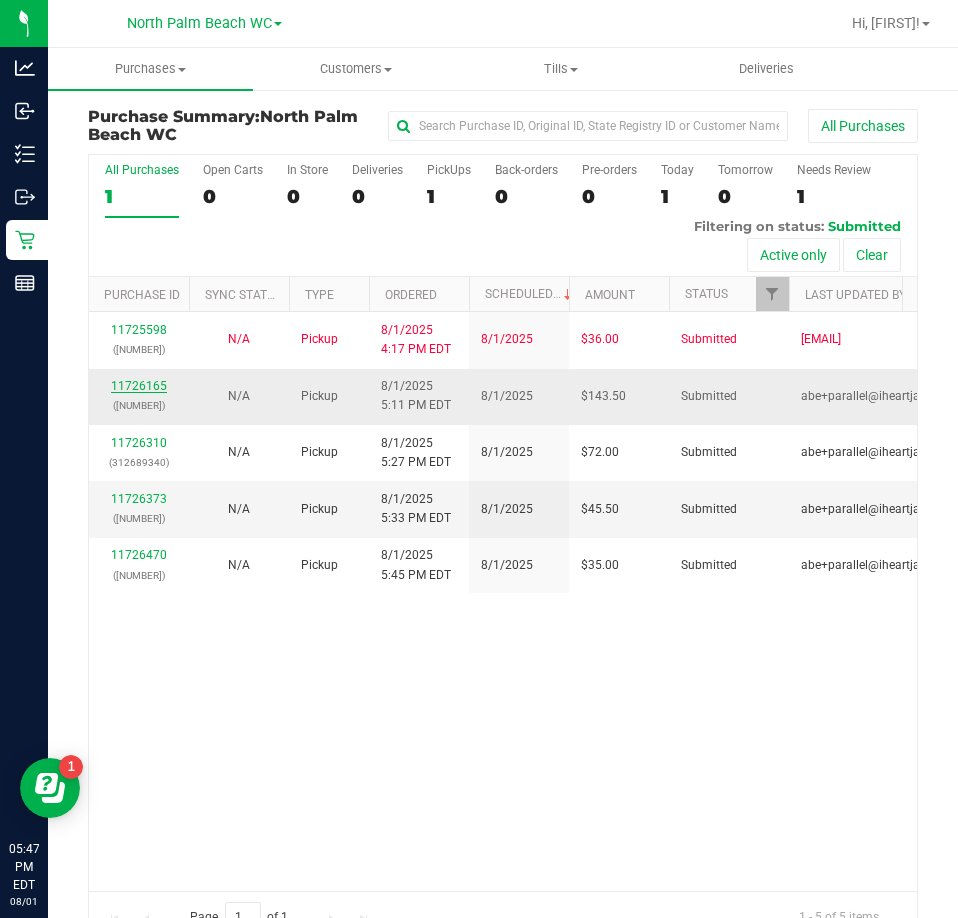 click on "11726165" at bounding box center (139, 386) 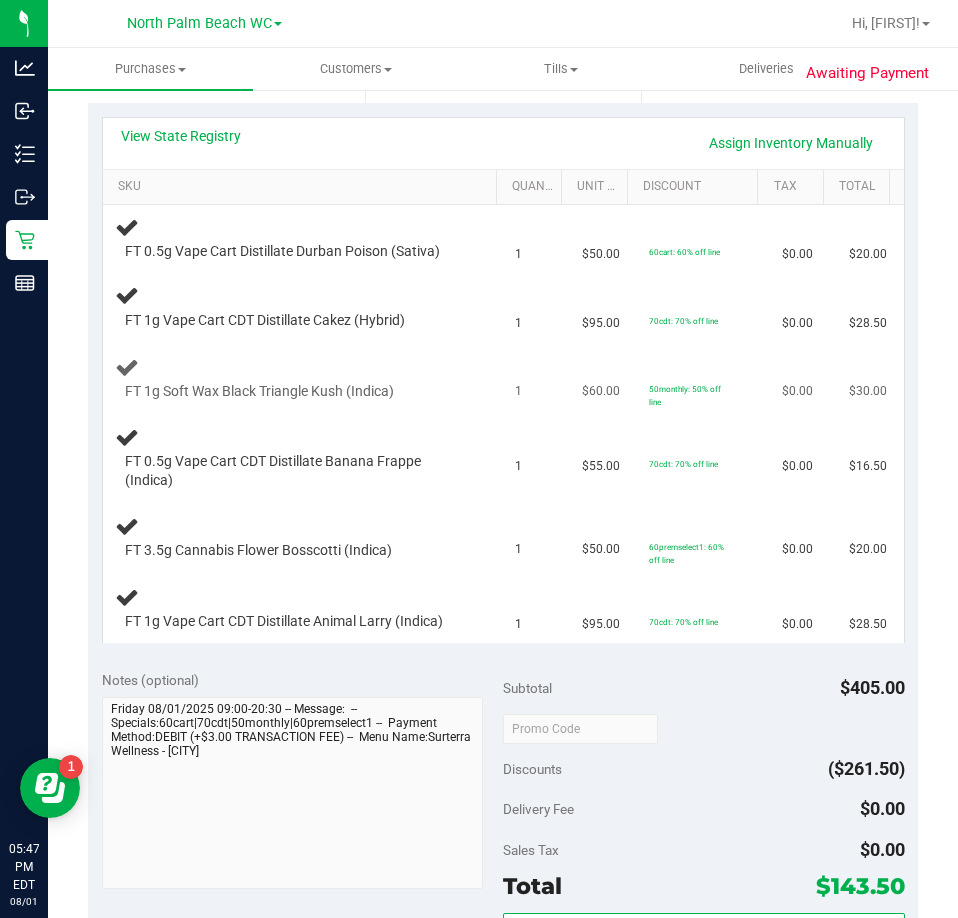 scroll, scrollTop: 400, scrollLeft: 0, axis: vertical 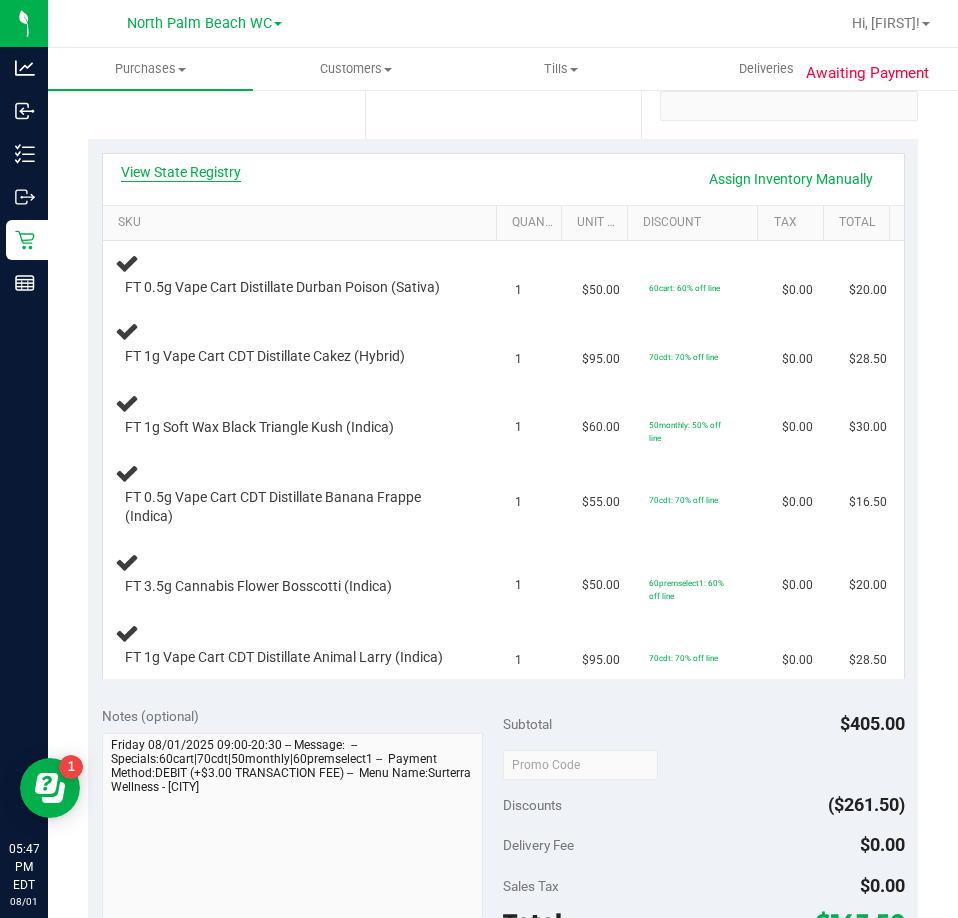 click on "View State Registry" at bounding box center [181, 172] 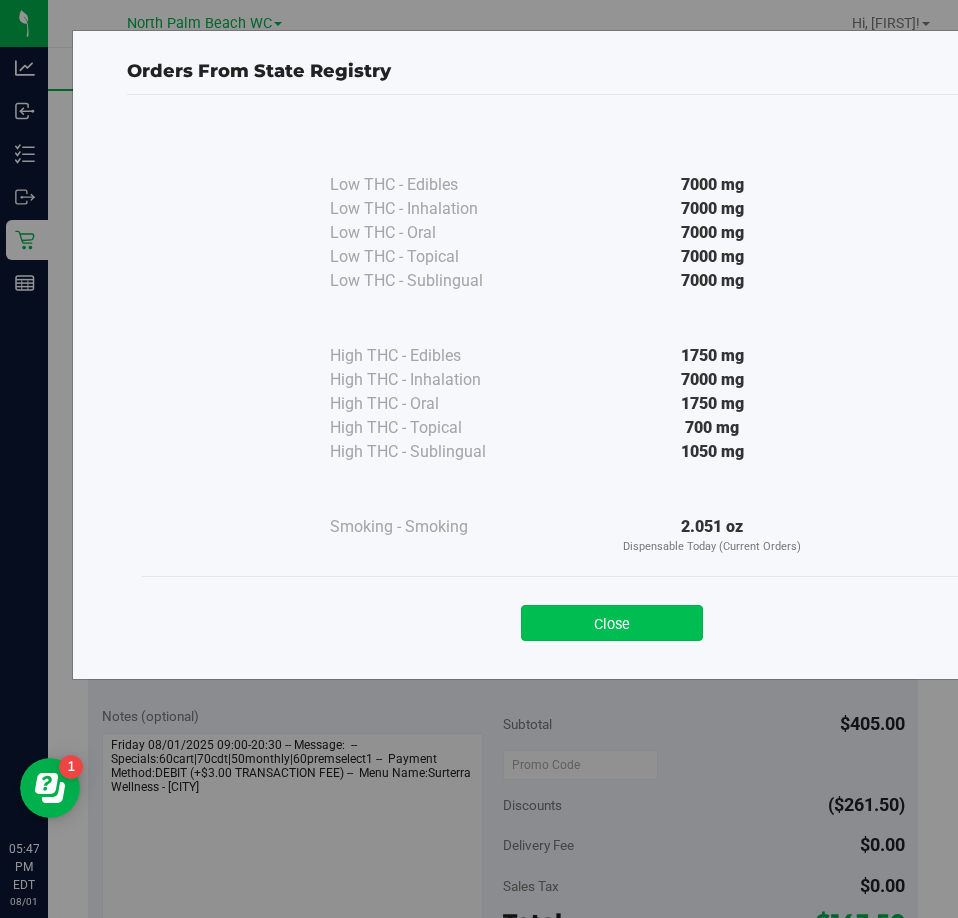 click on "Close" at bounding box center [612, 623] 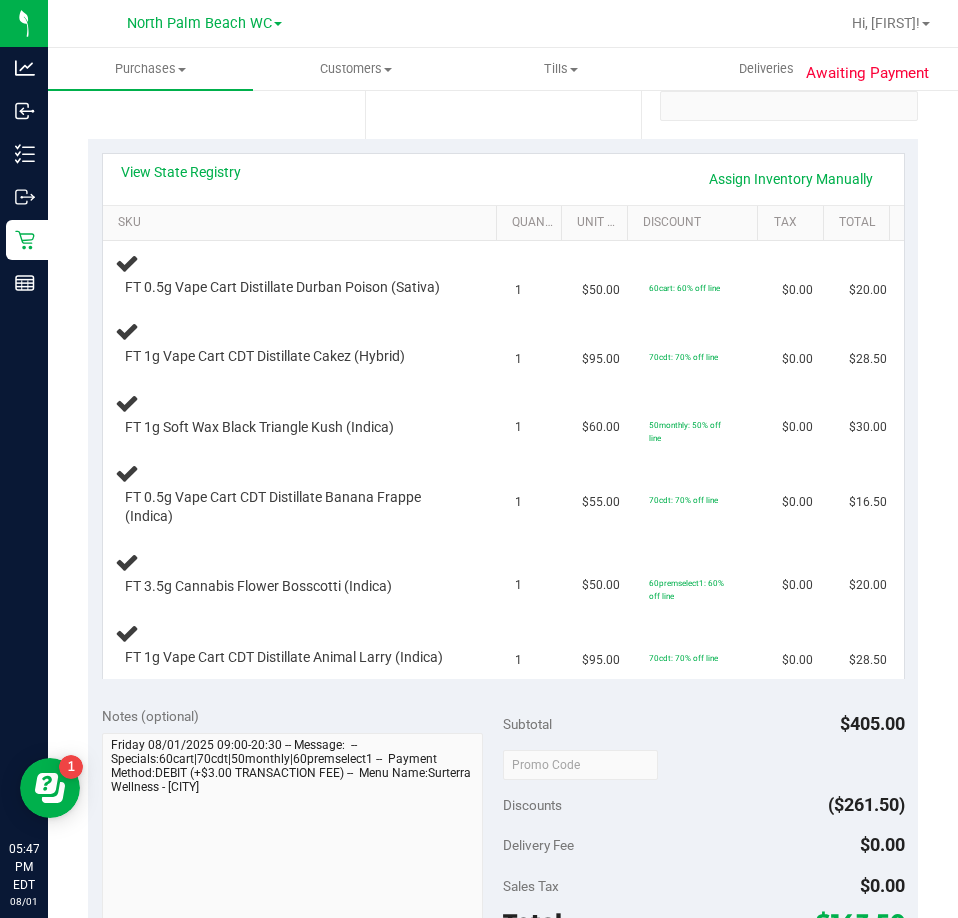 click on "Notes (optional)
Subtotal
$405.00
Discounts
($261.50)
Delivery Fee
$0.00
Sales Tax
$0.00
Total
$143.50" at bounding box center (503, 872) 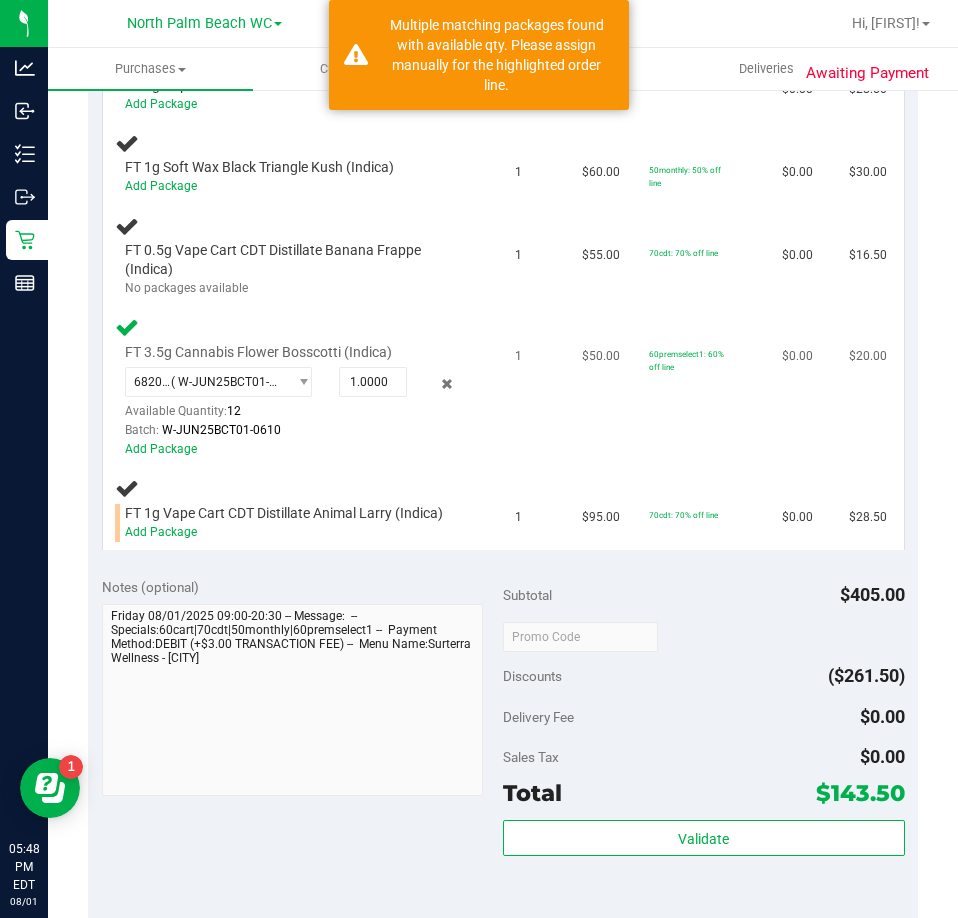 scroll, scrollTop: 800, scrollLeft: 0, axis: vertical 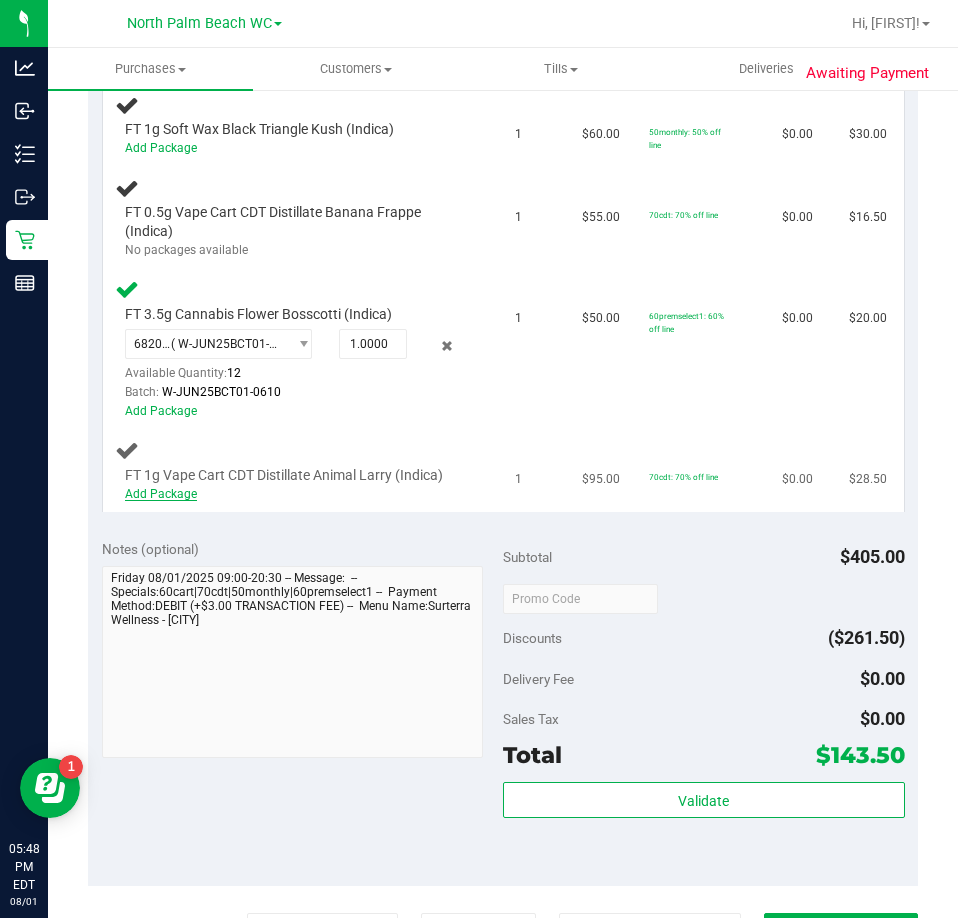 click on "Add Package" at bounding box center [161, 494] 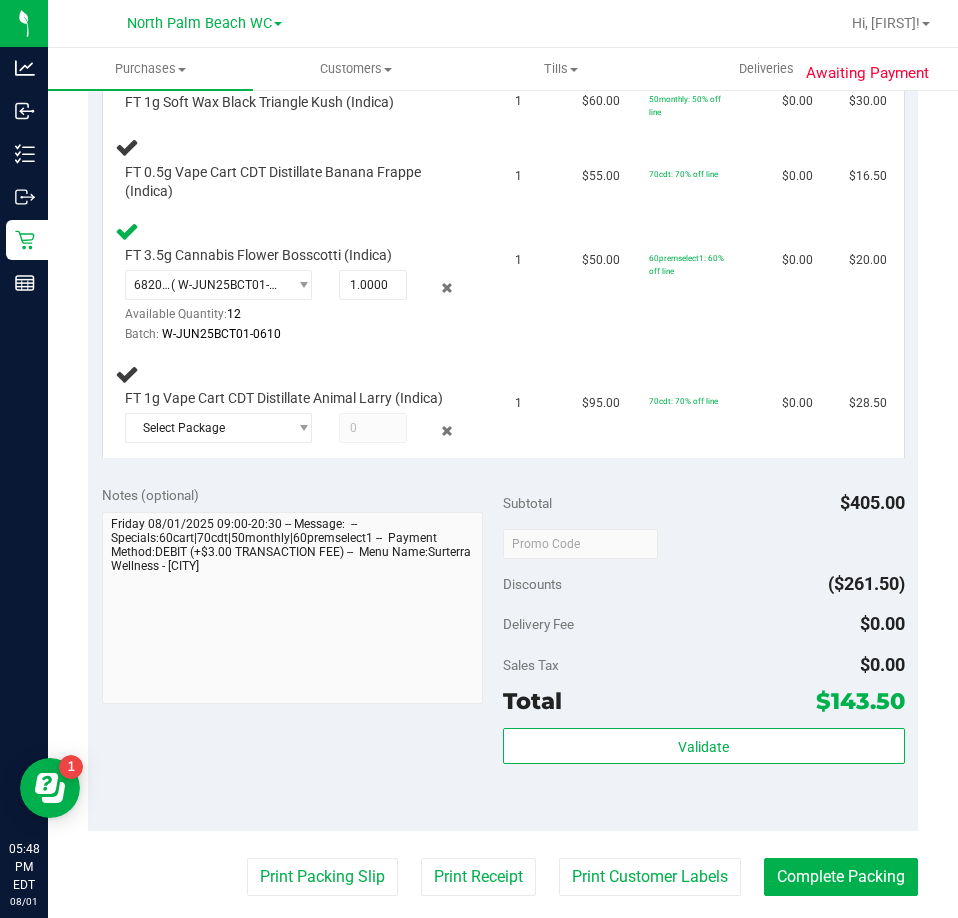 click on "Notes (optional)" at bounding box center (303, 495) 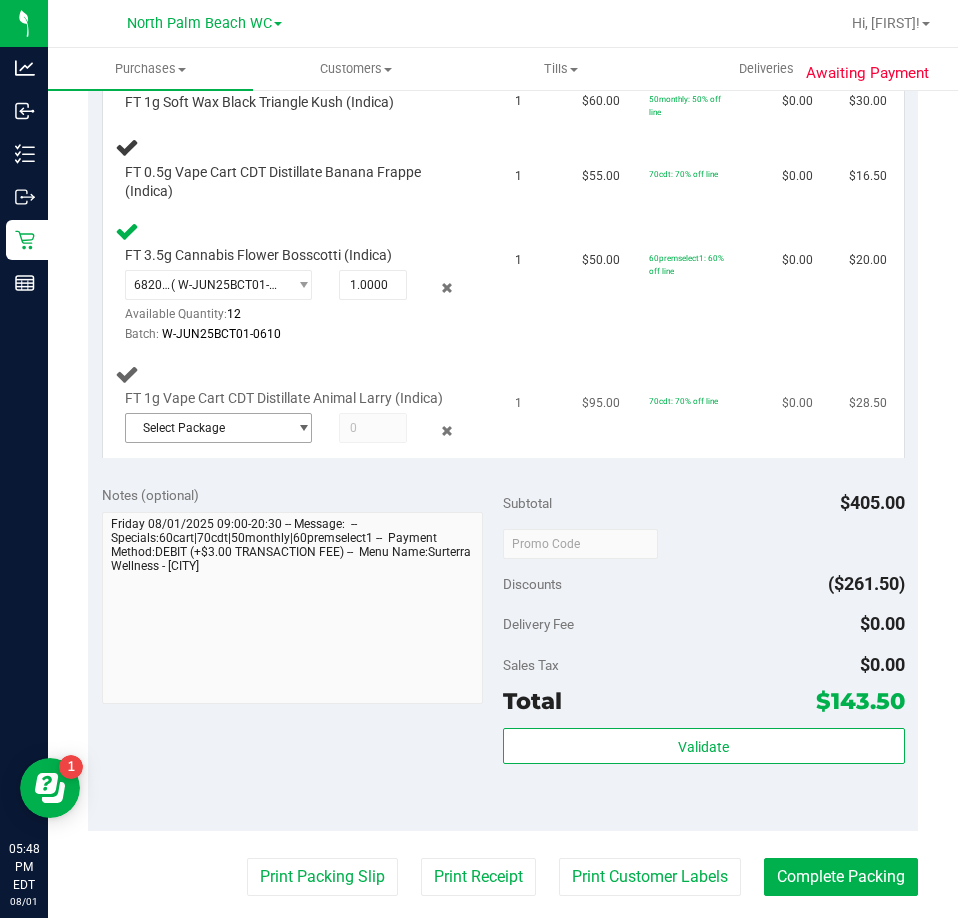 click on "Select Package" at bounding box center (206, 428) 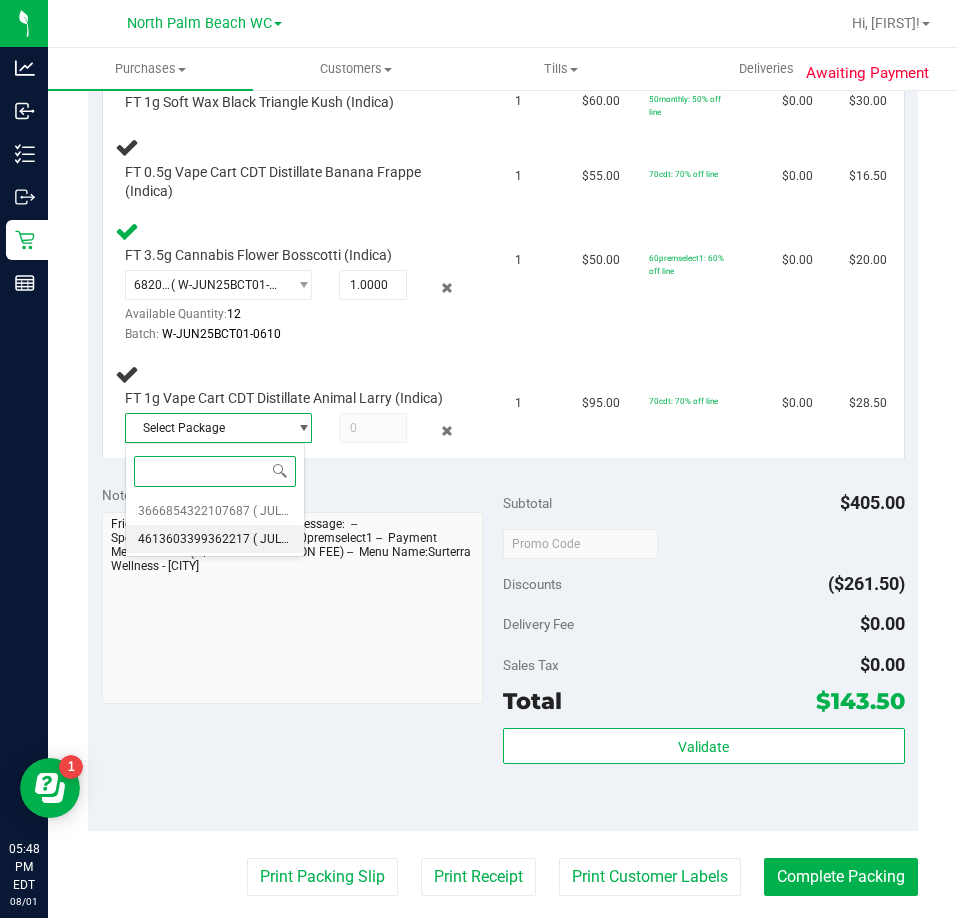 click on "(
JUL25AML01-0716 | orig: FLSRWGM-20250722-1632
)" at bounding box center [403, 539] 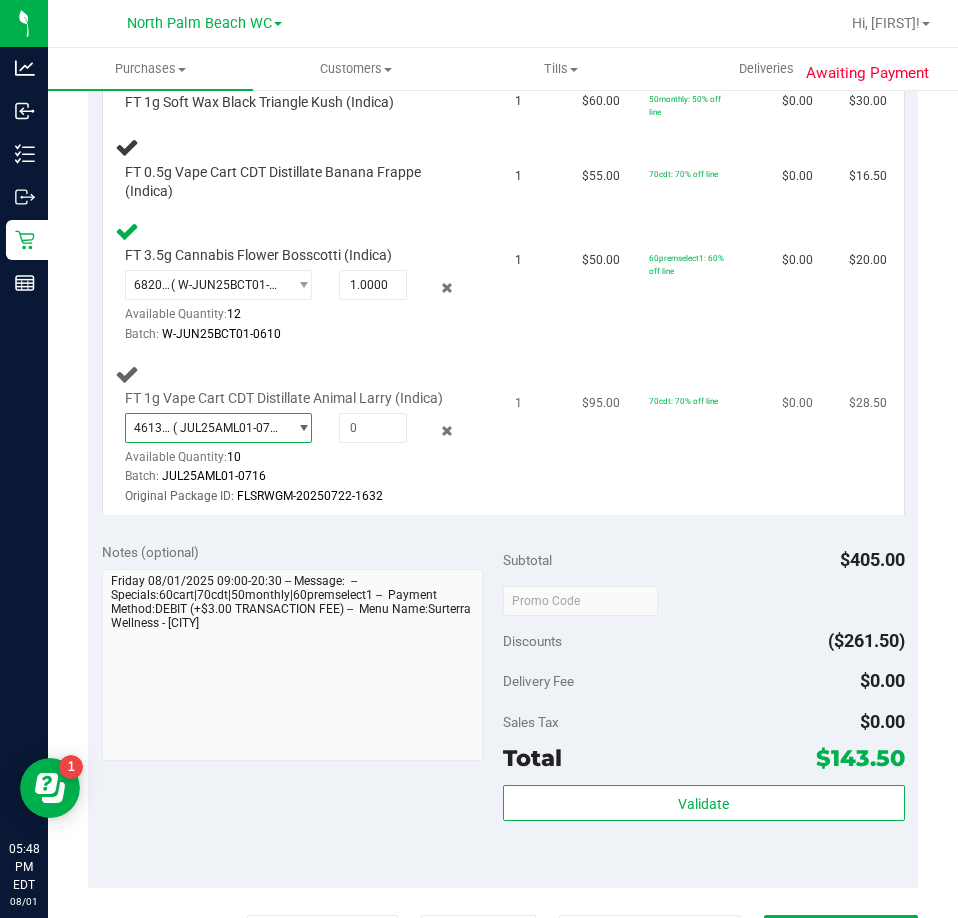 click on "(
JUL25AML01-0716 | orig: FLSRWGM-20250722-1632
)" at bounding box center (225, 428) 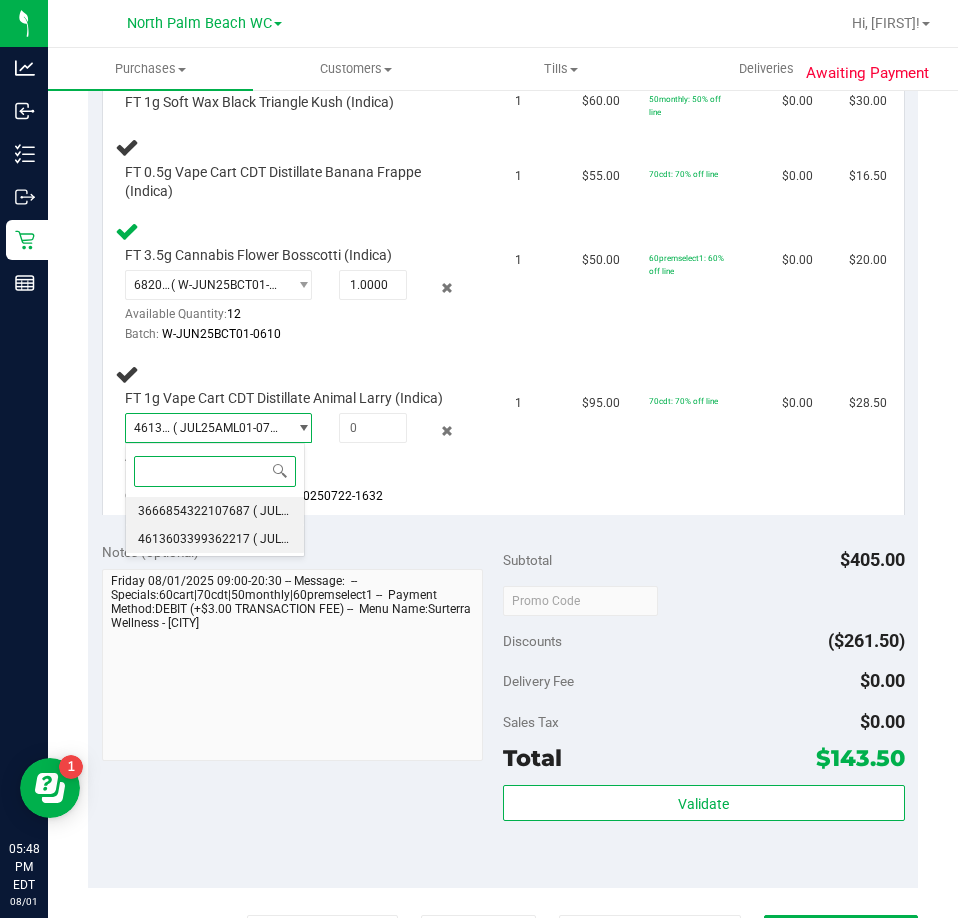 click on "3666854322107687" at bounding box center (194, 511) 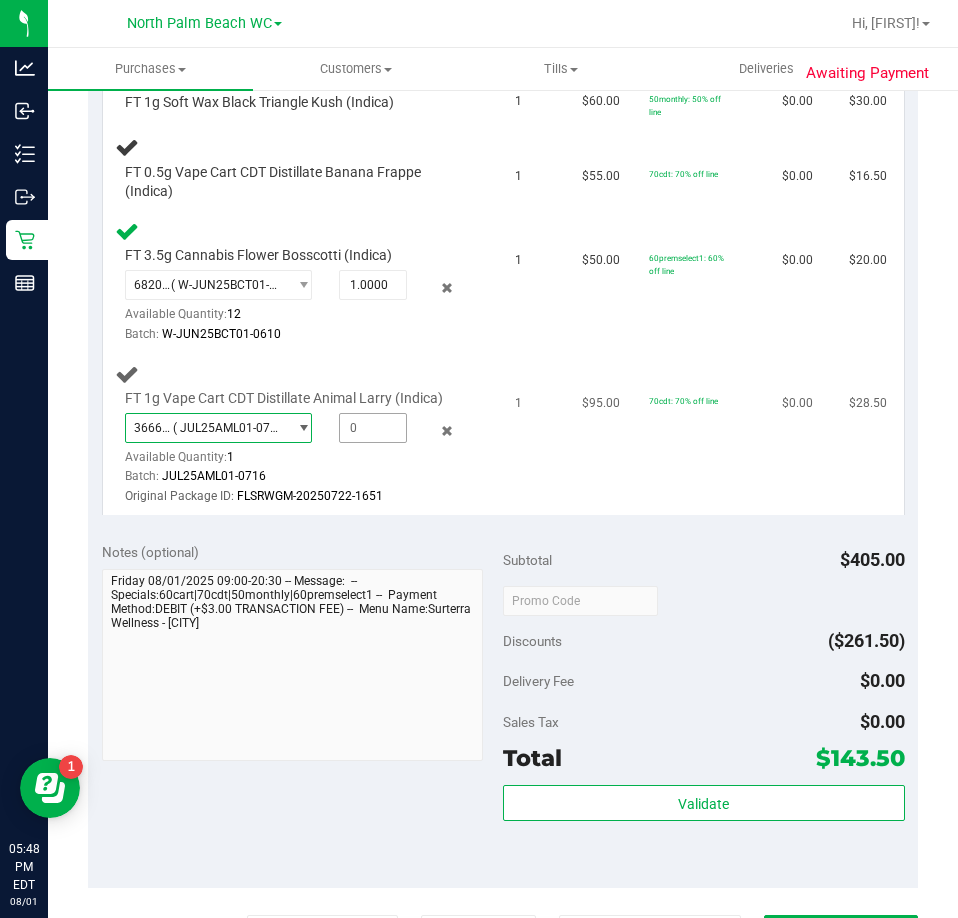 click at bounding box center [373, 428] 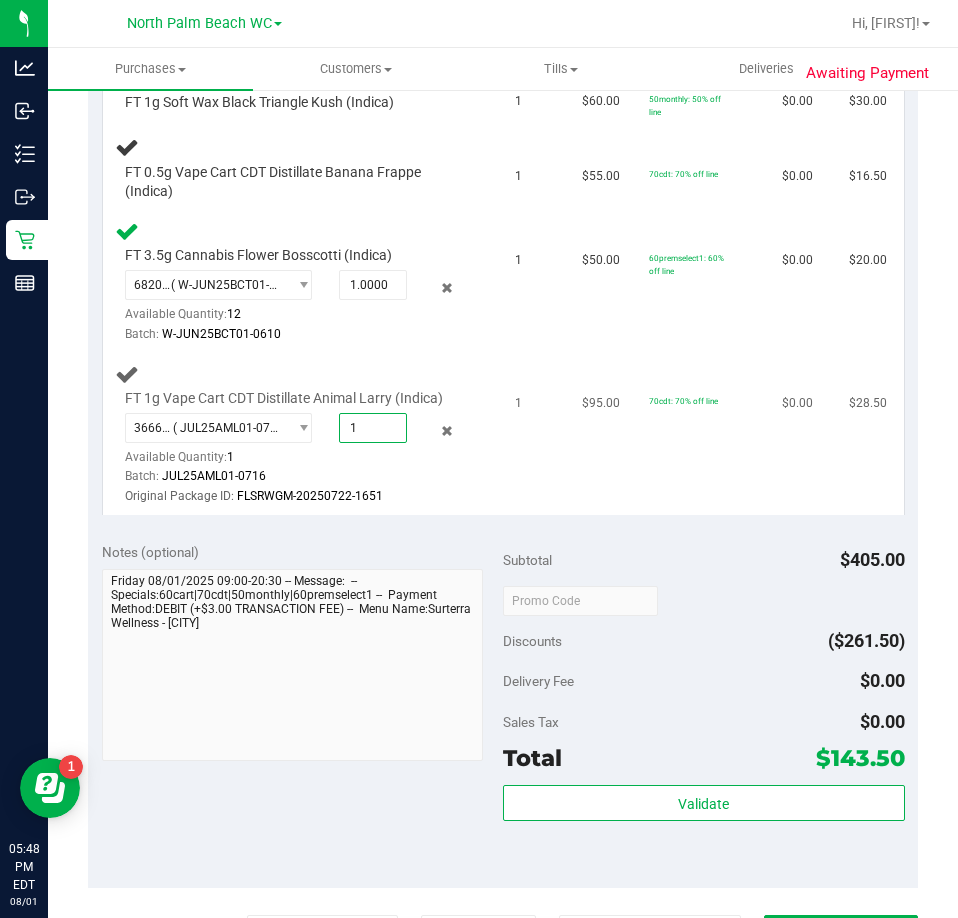 type on "1" 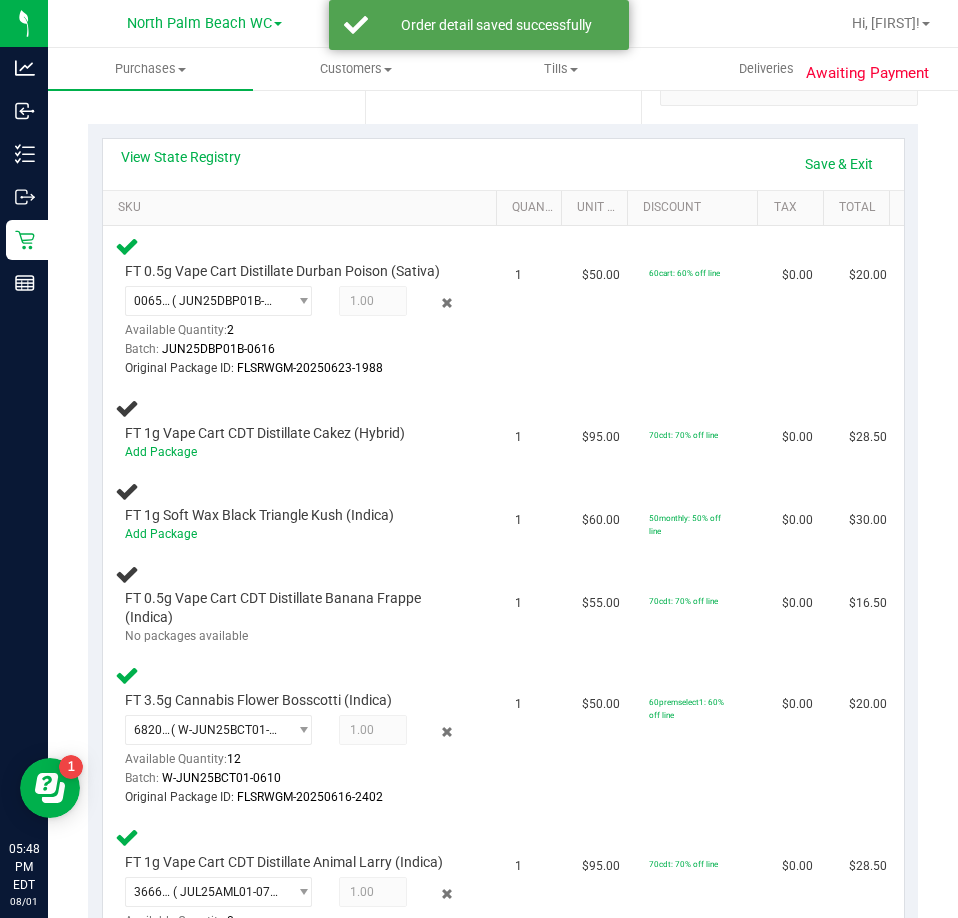 scroll, scrollTop: 300, scrollLeft: 0, axis: vertical 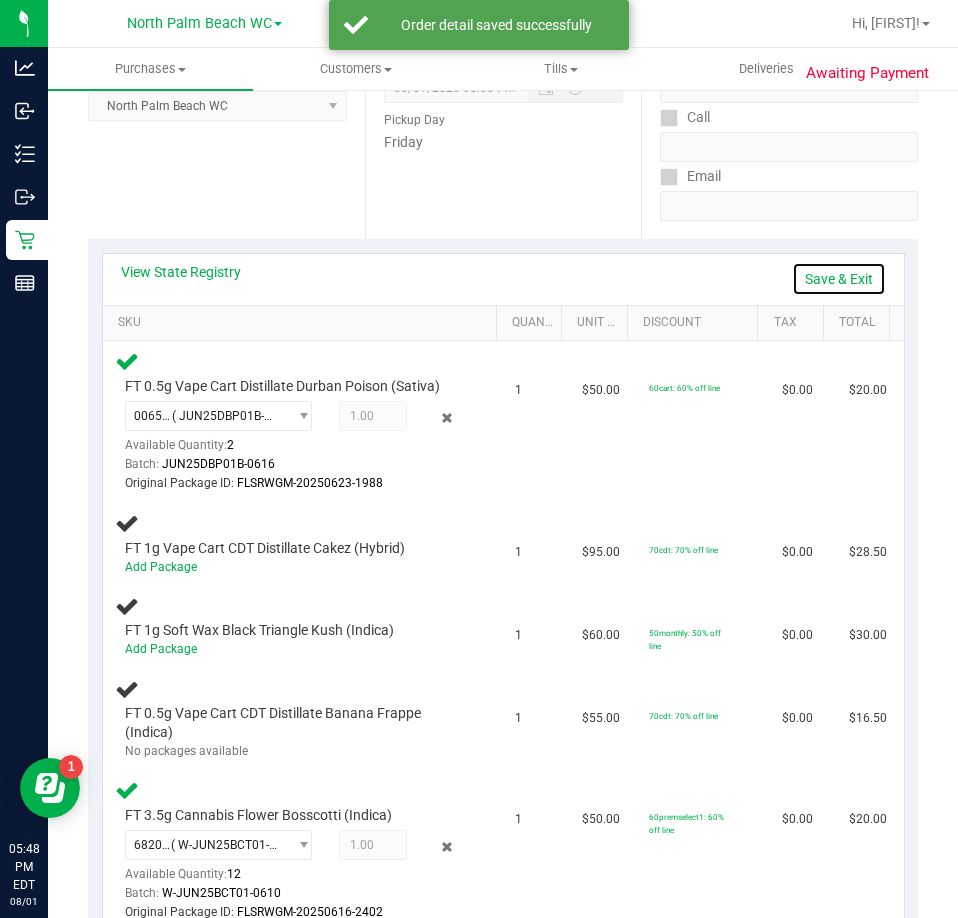 click on "Save & Exit" at bounding box center [839, 279] 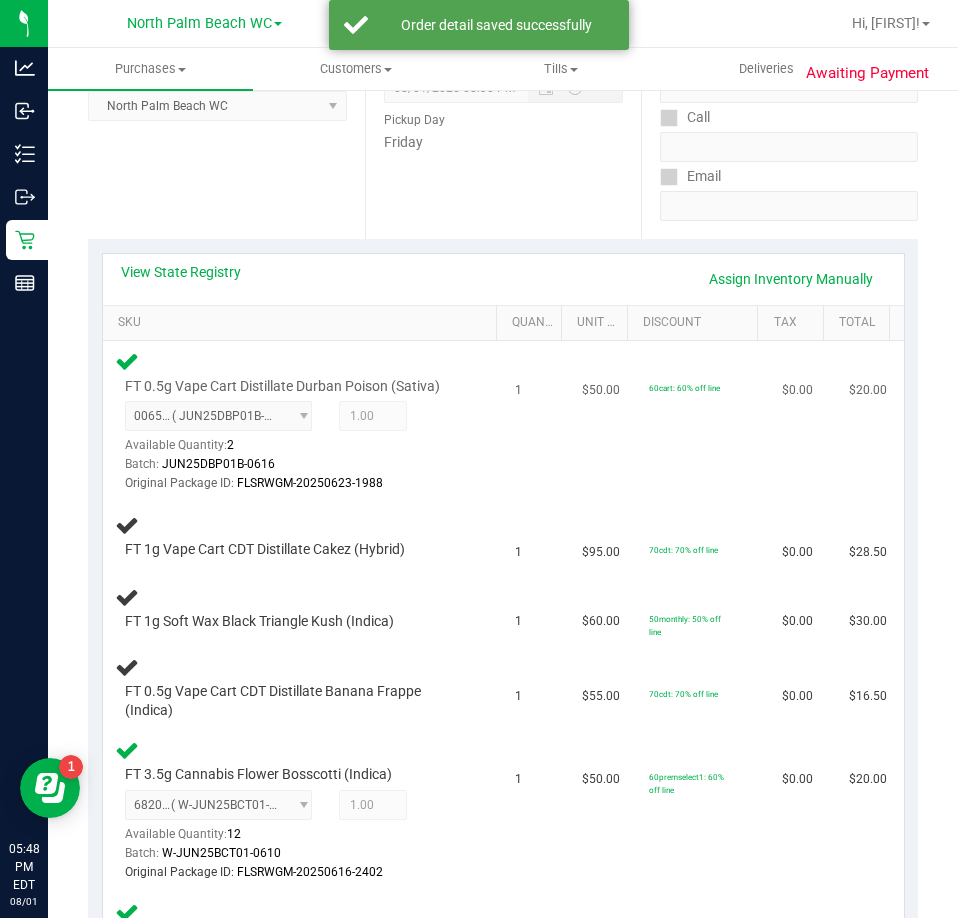 click on "60cart:
60%
off
line" at bounding box center (703, 422) 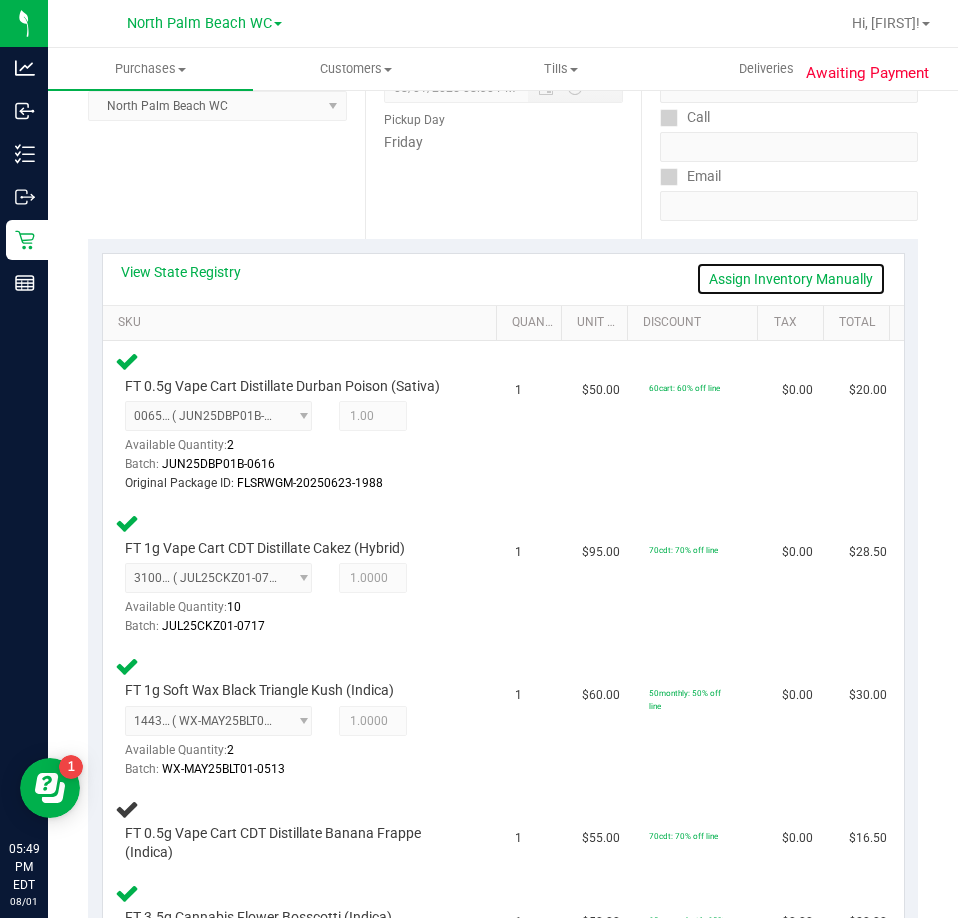 click on "Assign Inventory Manually" at bounding box center [791, 279] 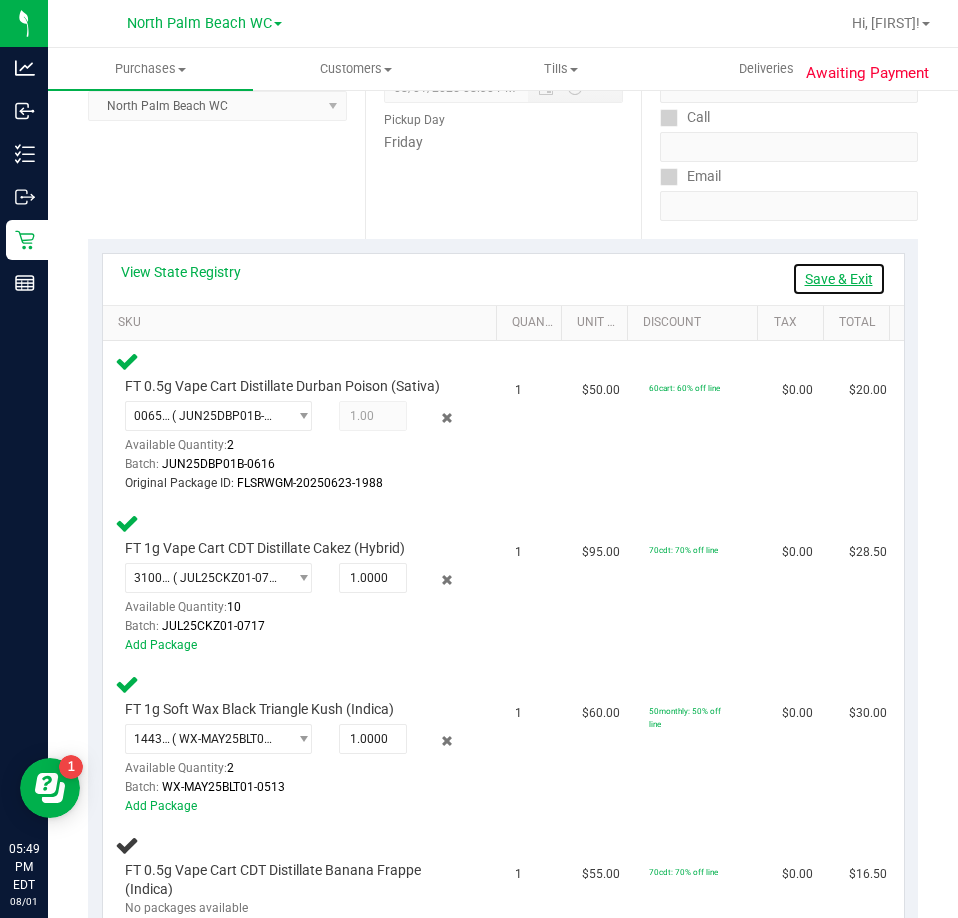 click on "Save & Exit" at bounding box center (839, 279) 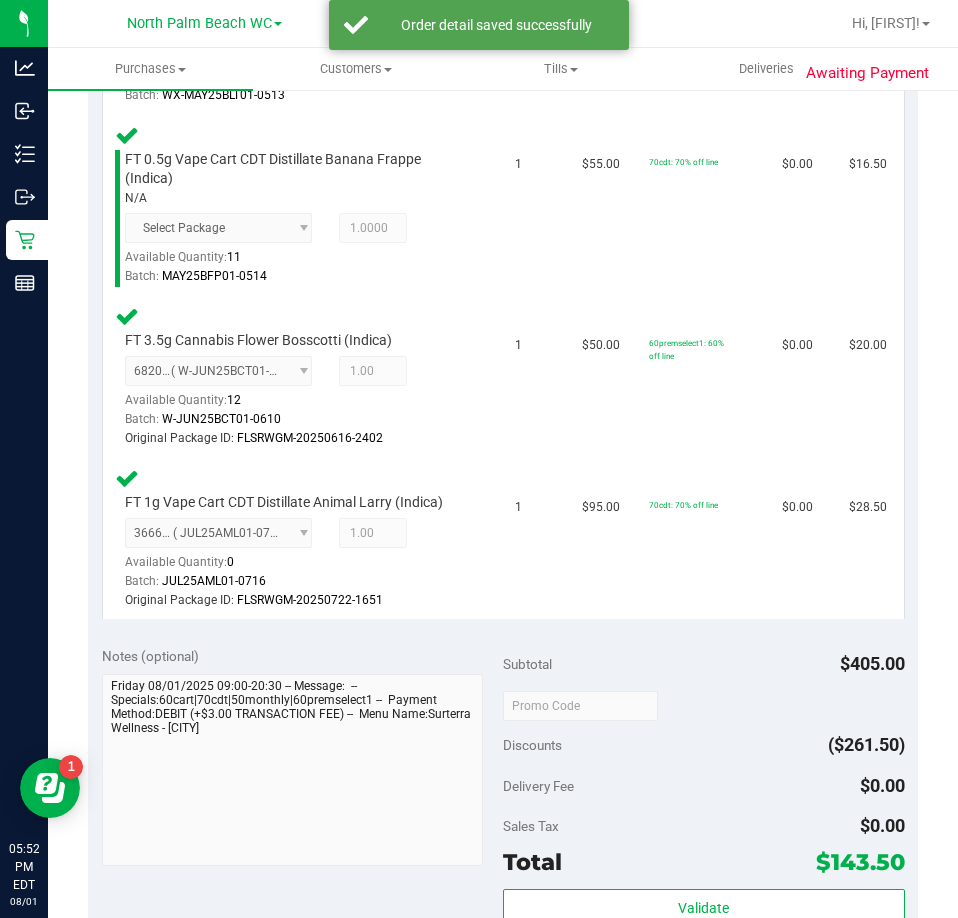 scroll, scrollTop: 1100, scrollLeft: 0, axis: vertical 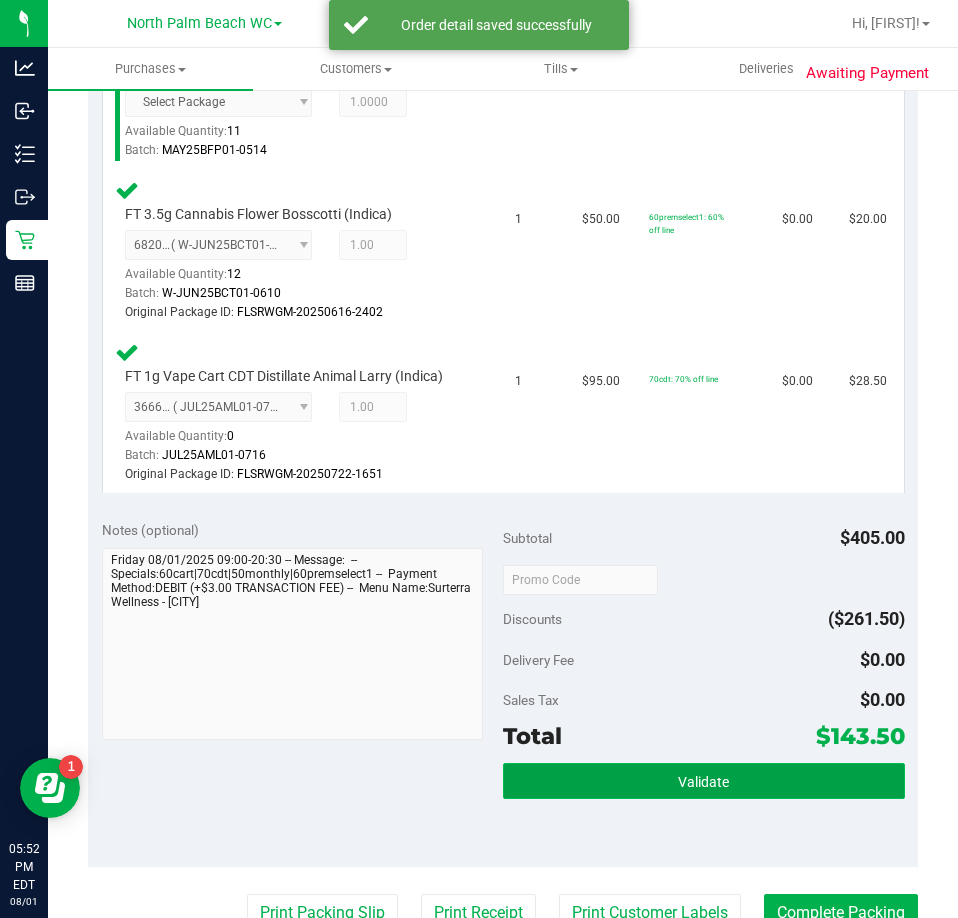 click on "Validate" at bounding box center [704, 781] 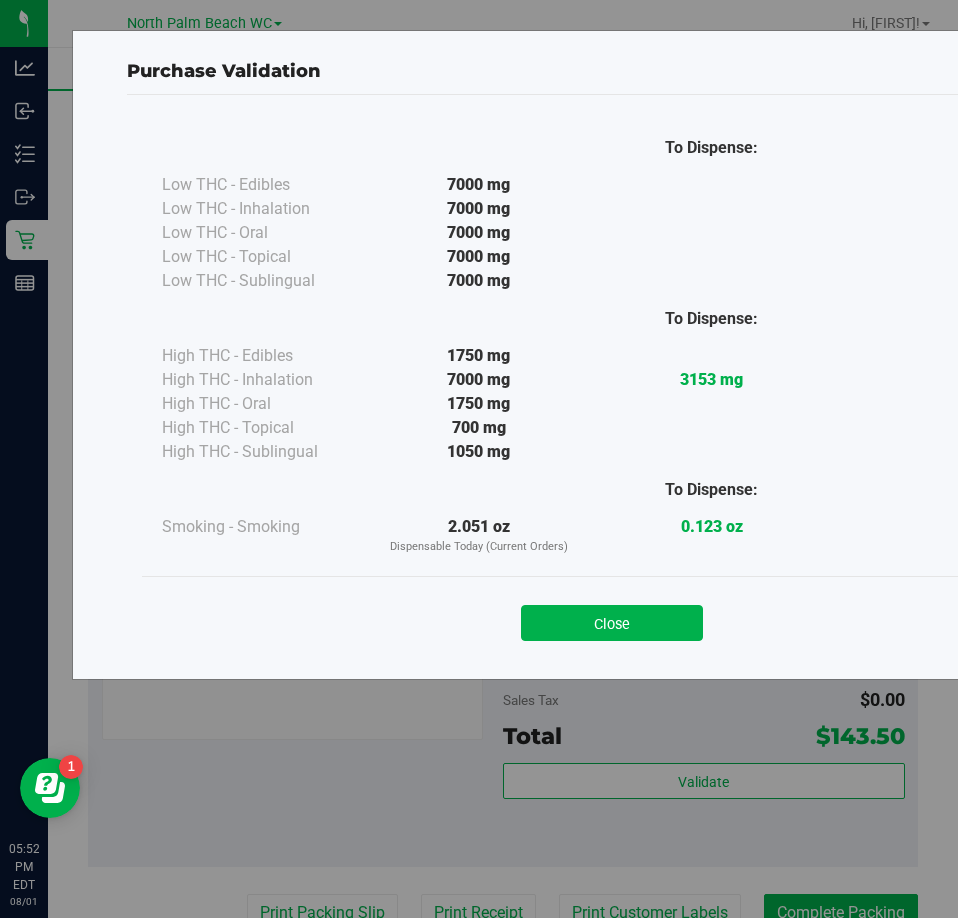 click on "Close" at bounding box center [612, 623] 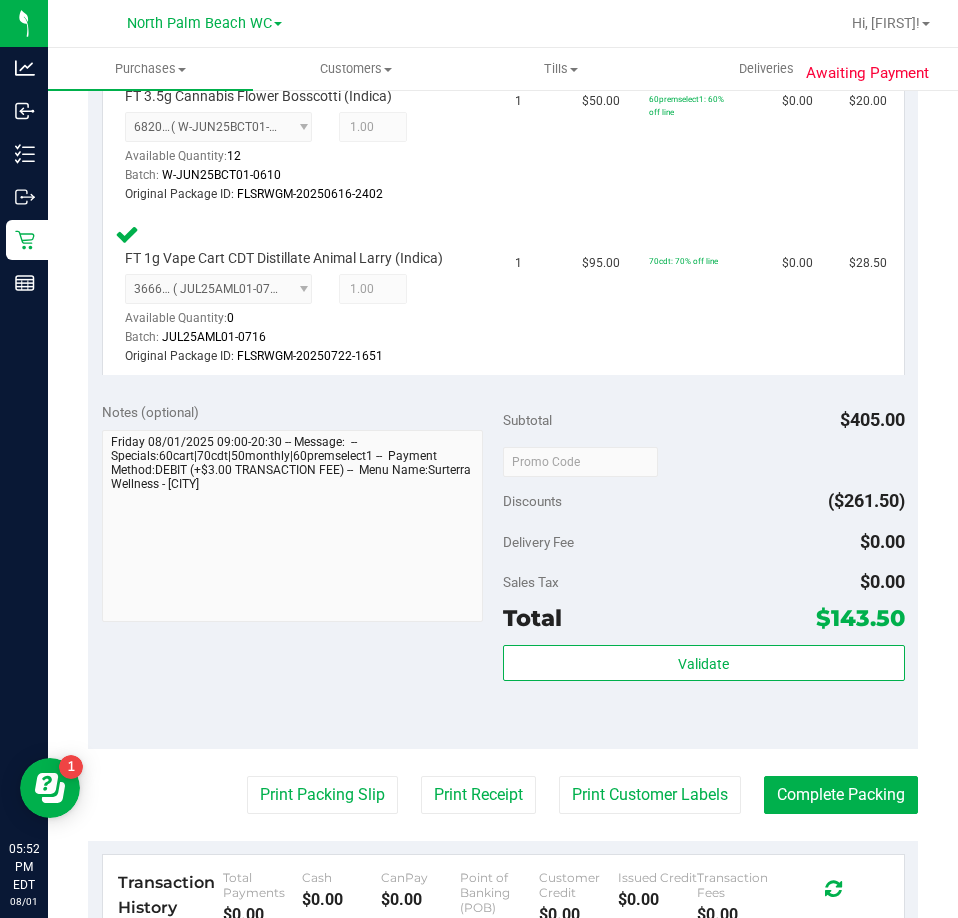 scroll, scrollTop: 1400, scrollLeft: 0, axis: vertical 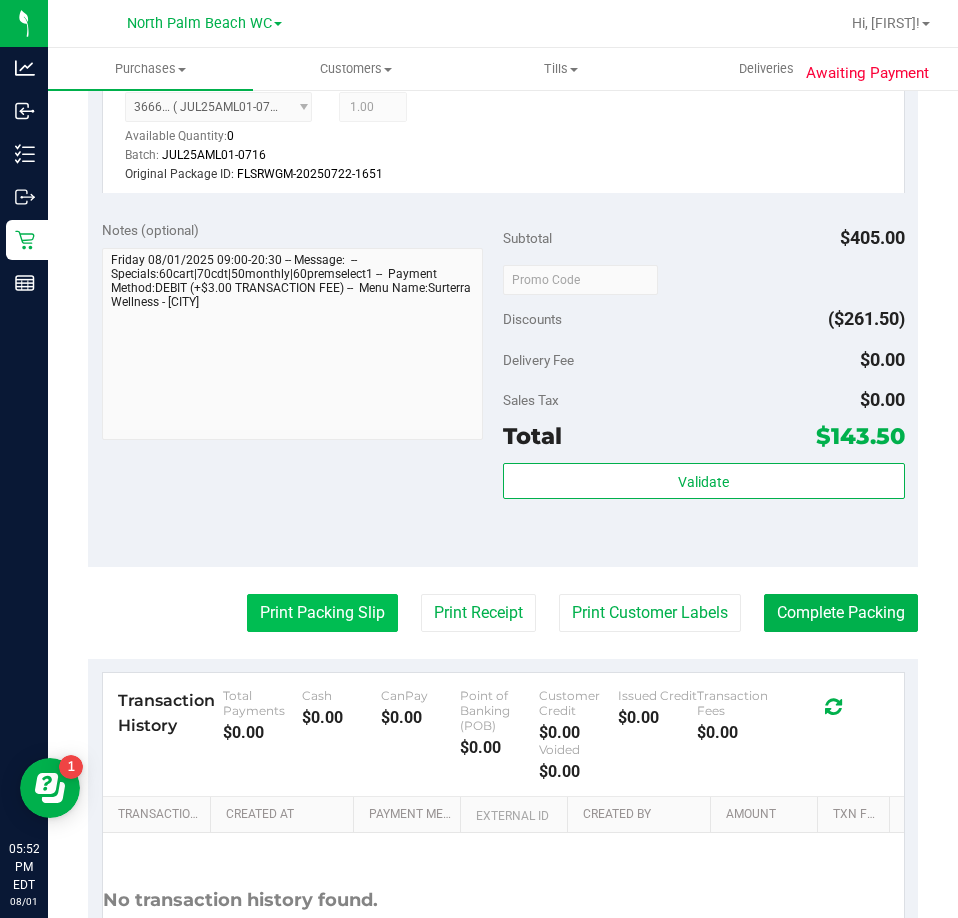 click on "Print Packing Slip" at bounding box center (322, 613) 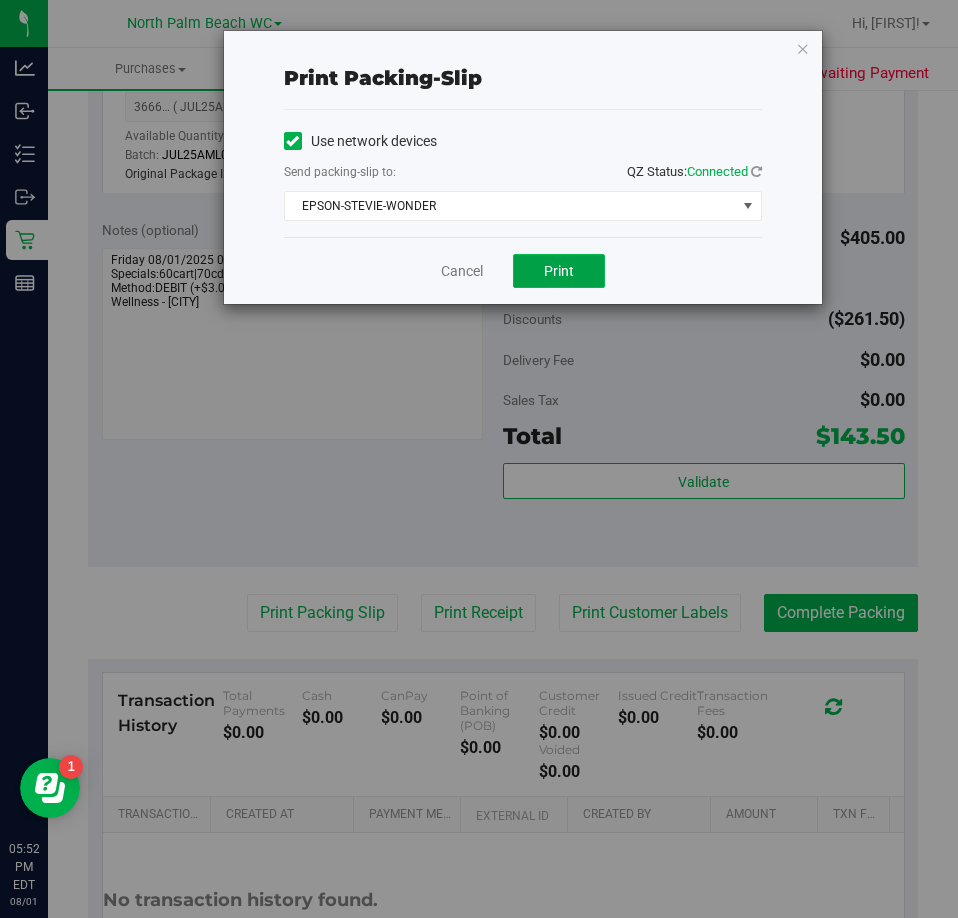 click on "Print" at bounding box center [559, 271] 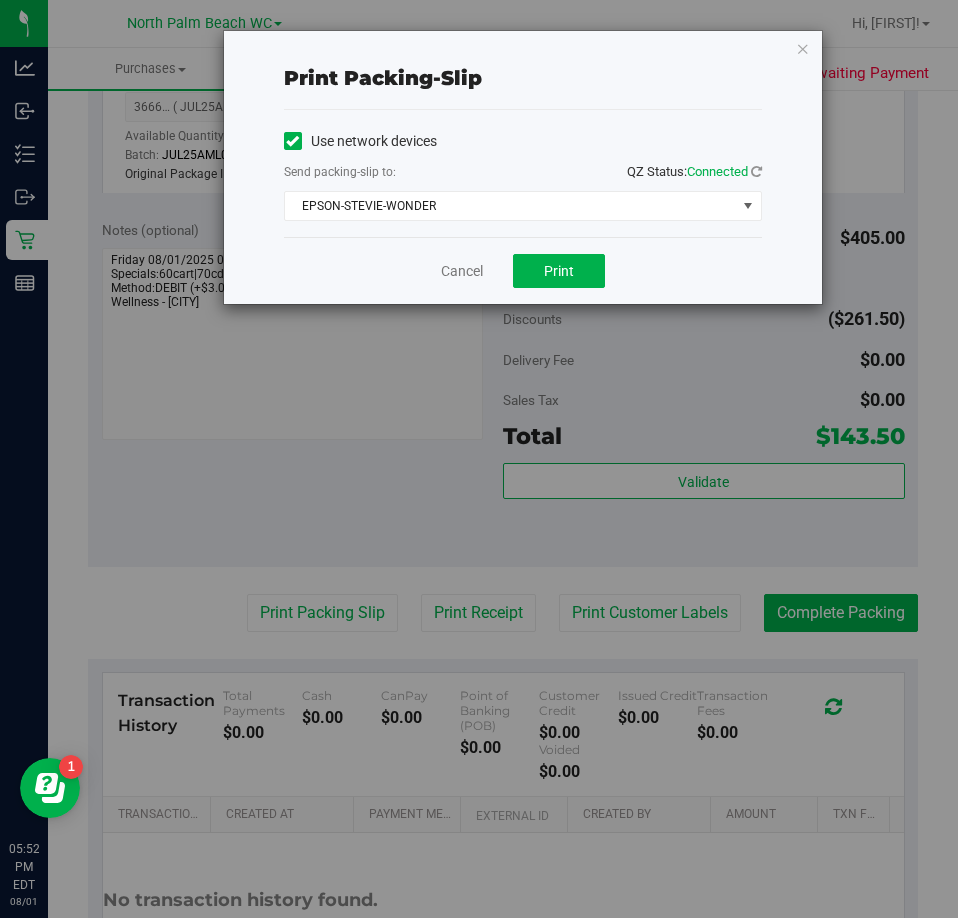 click on "Print packing-slip
Use network devices
Send packing-slip to:
QZ Status:   Connected
EPSON-STEVIE-WONDER Choose printer EPSON-BATMAN-BEYOND EPSON-GWEN-STEFANIE EPSON-HANNAH-MONTANA EPSON-LION-KING EPSON-MEGHA-MAAN EPSON-STEVIE-WONDER
Cancel
Print" at bounding box center (486, 459) 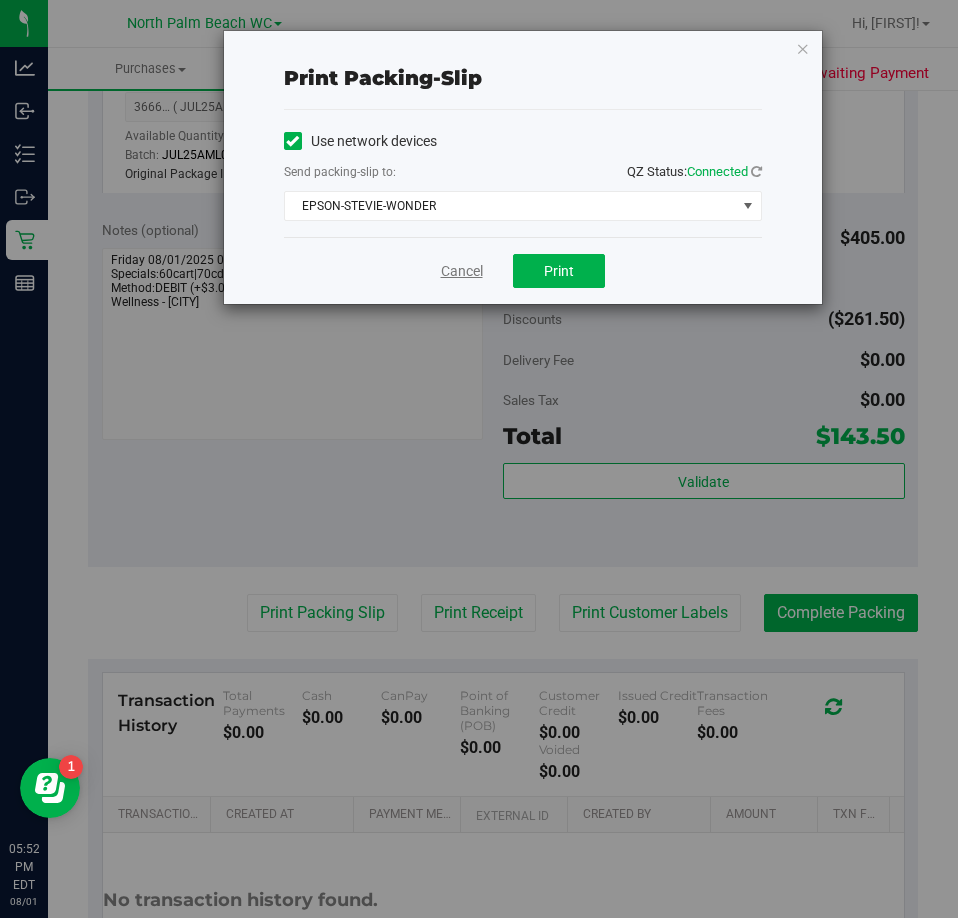 click on "Cancel" at bounding box center (462, 271) 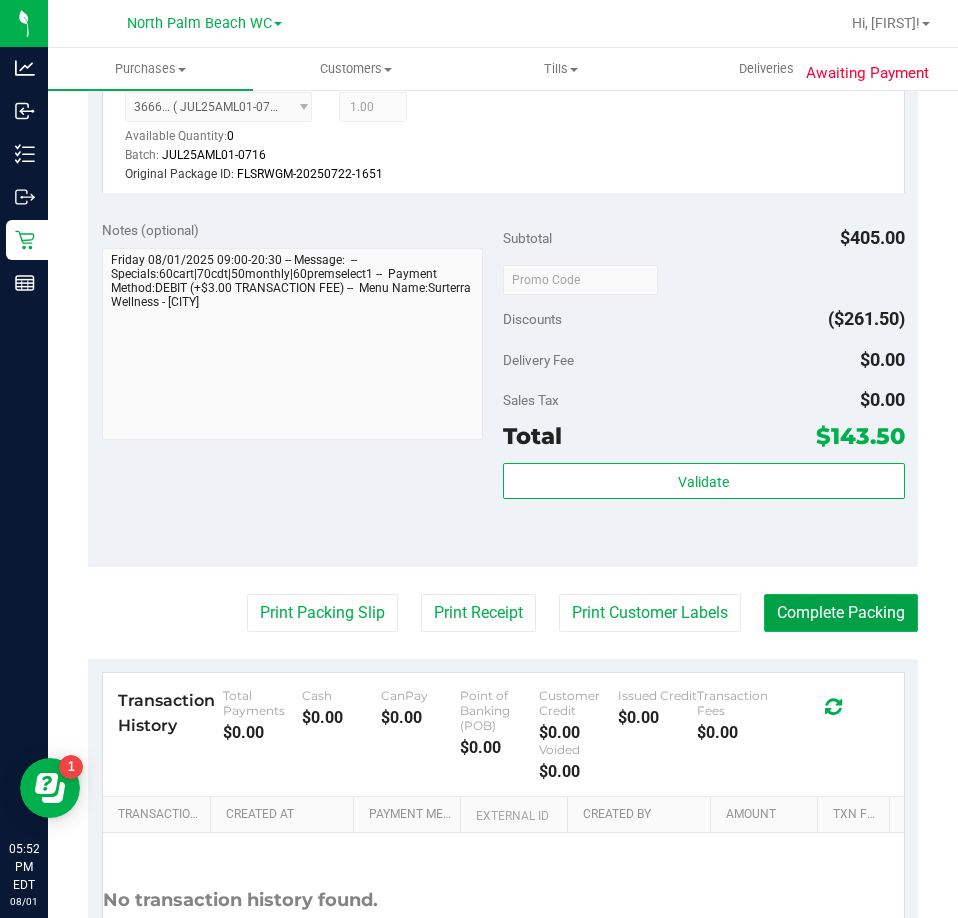click on "Complete Packing" at bounding box center (841, 613) 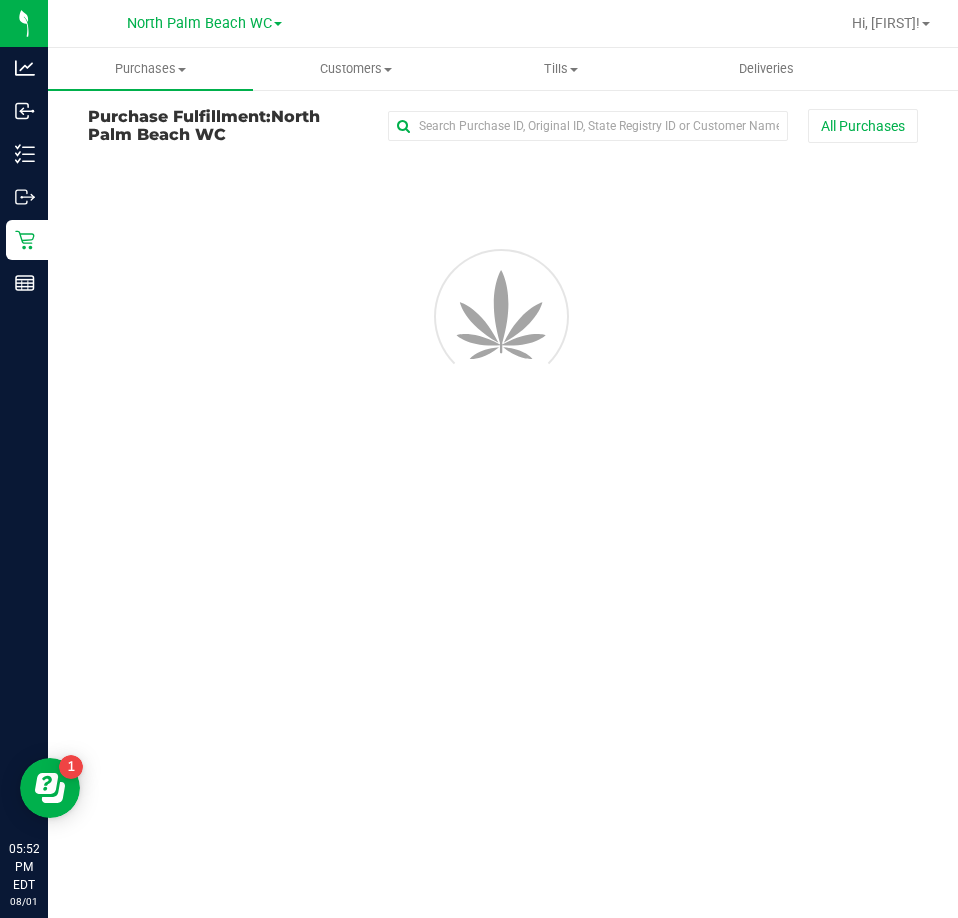 scroll, scrollTop: 0, scrollLeft: 0, axis: both 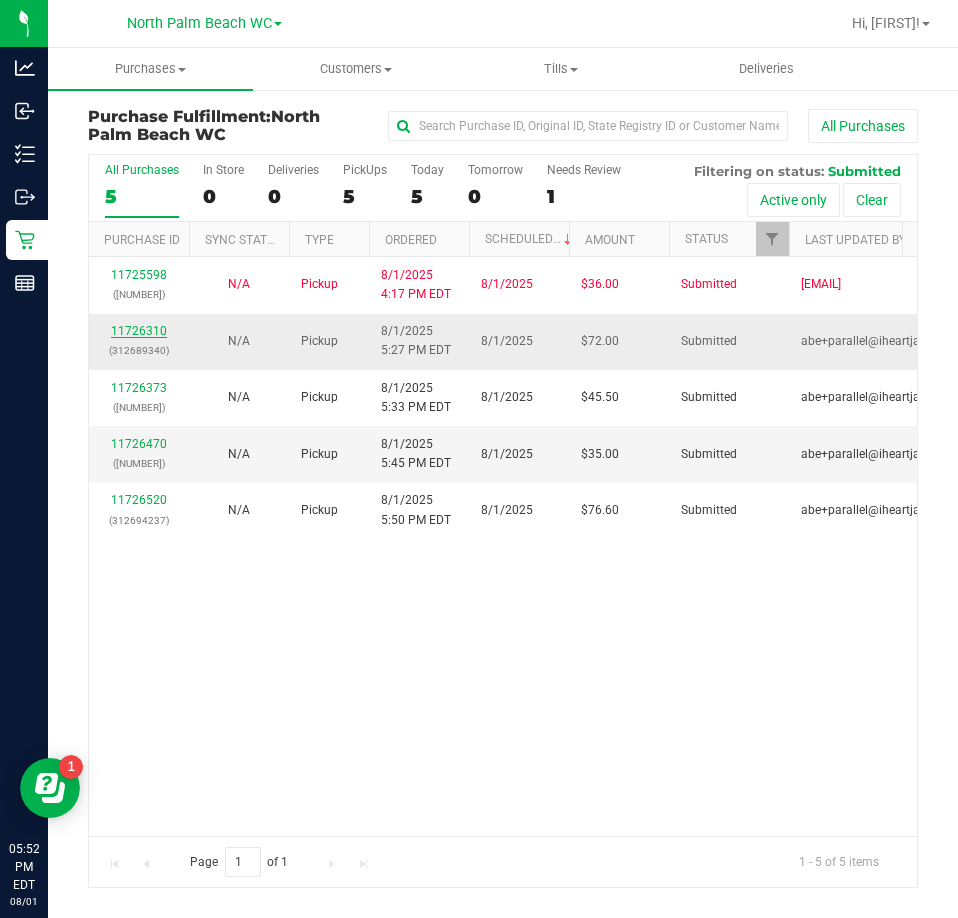 click on "11726310" at bounding box center [139, 331] 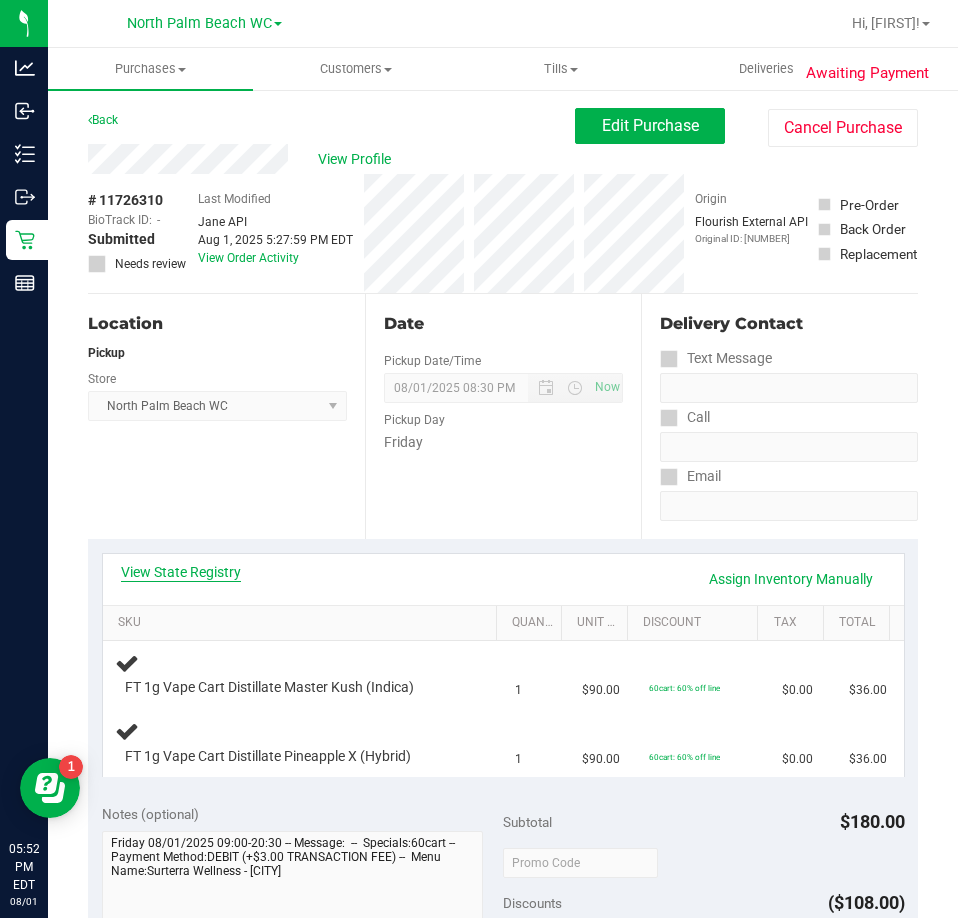click on "View State Registry" at bounding box center (181, 572) 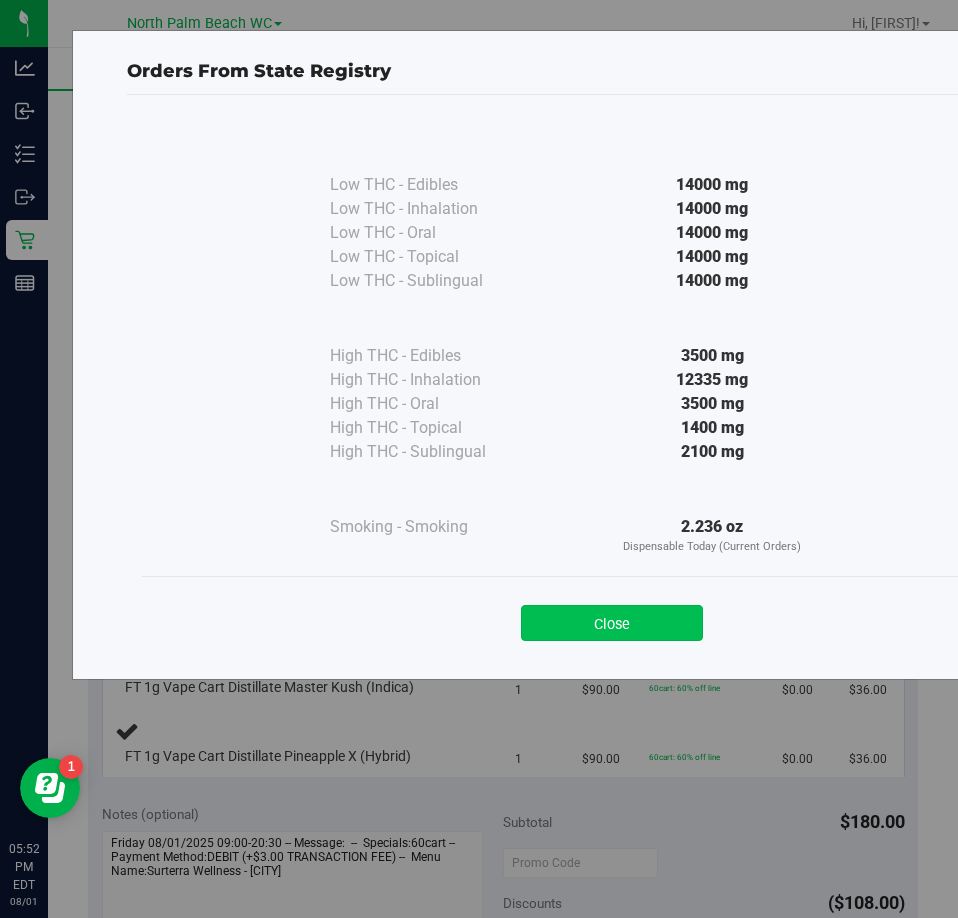 click on "Close" at bounding box center [612, 623] 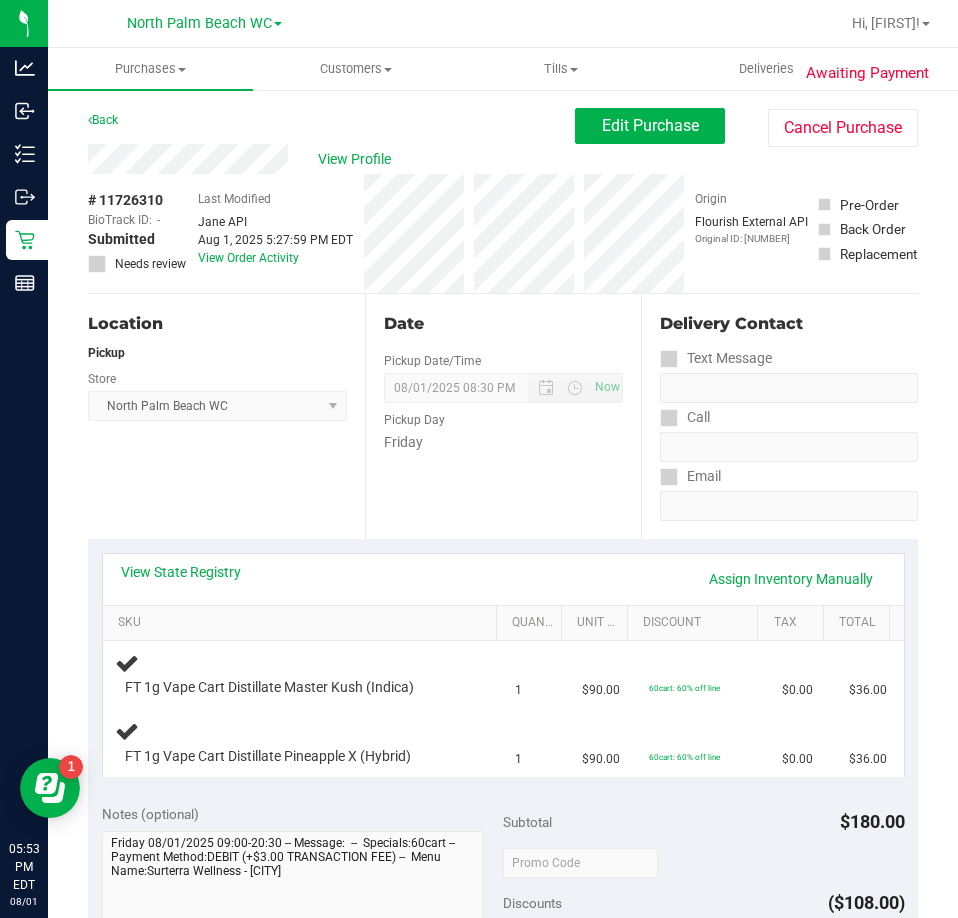 click on "Date
Pickup Date/Time
08/01/2025
Now
08/01/2025 08:30 PM
Now
Pickup Day
Friday" at bounding box center [503, 416] 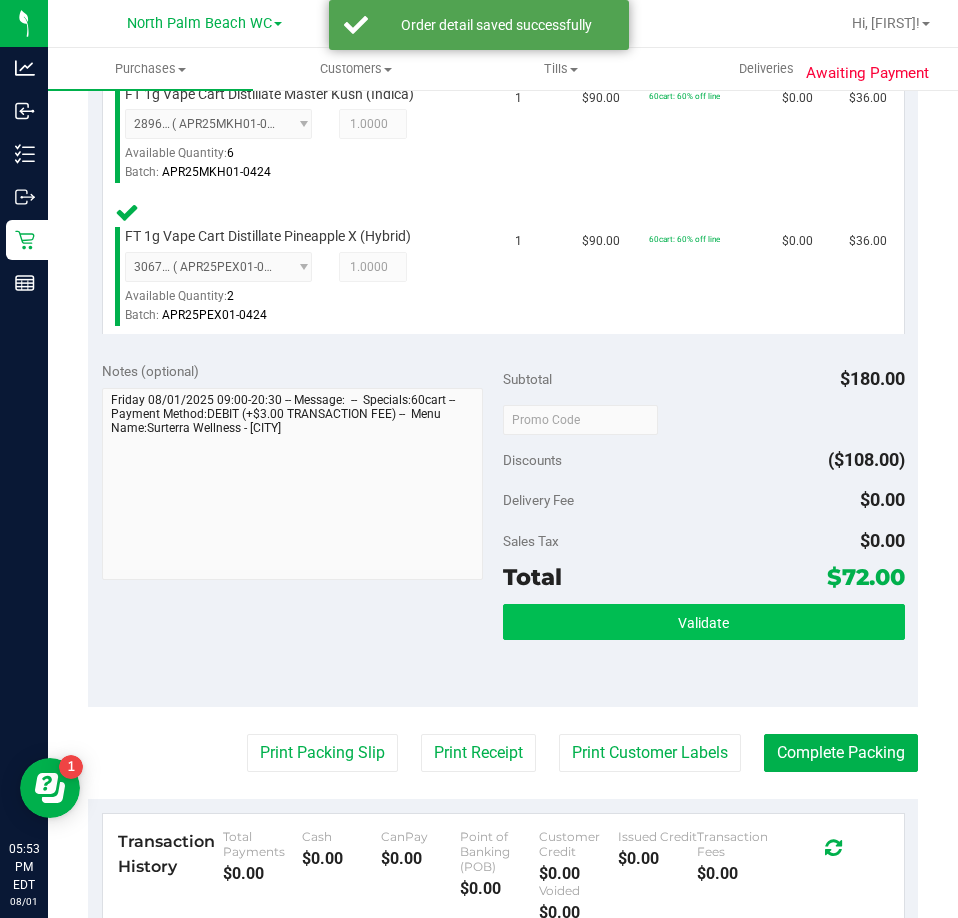 scroll, scrollTop: 700, scrollLeft: 0, axis: vertical 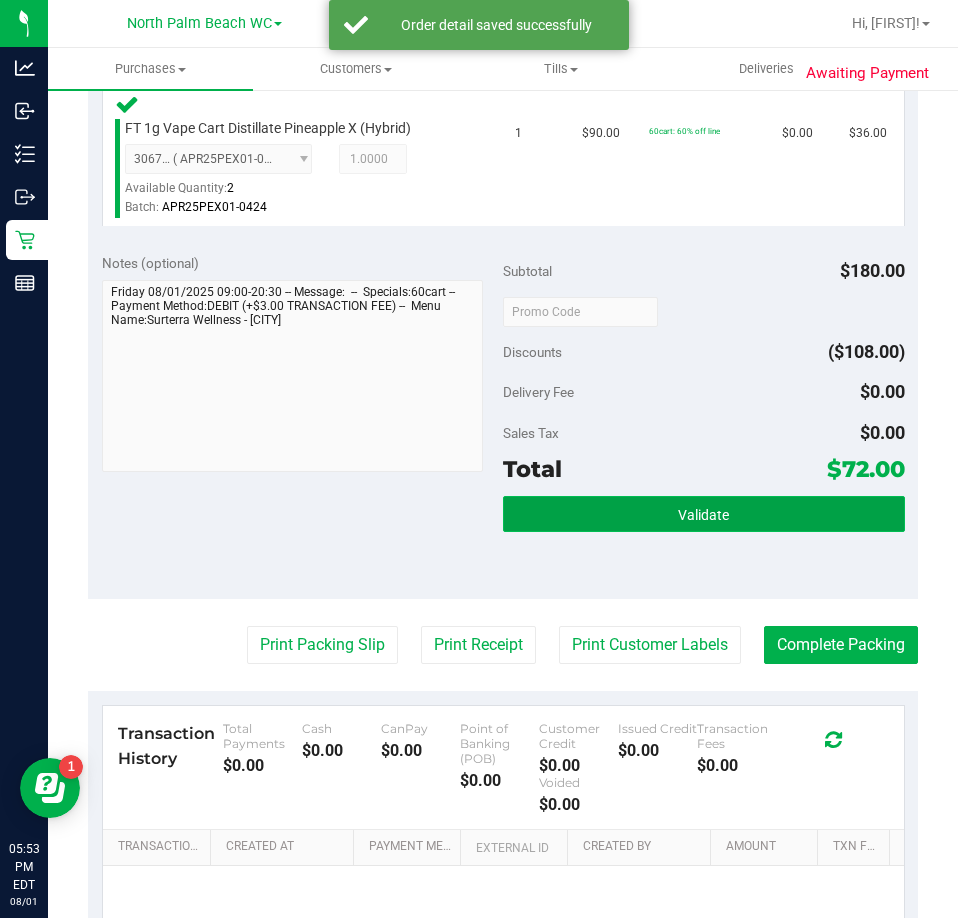 click on "Validate" at bounding box center [703, 515] 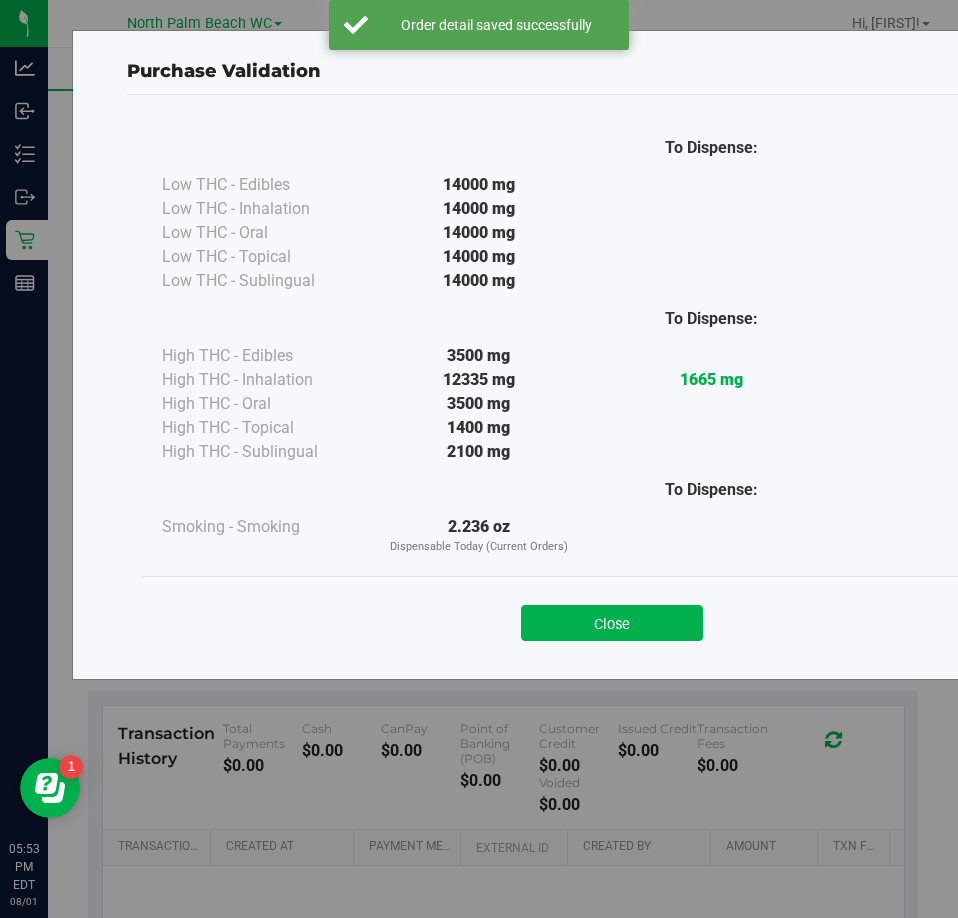 click on "Close" at bounding box center (612, 623) 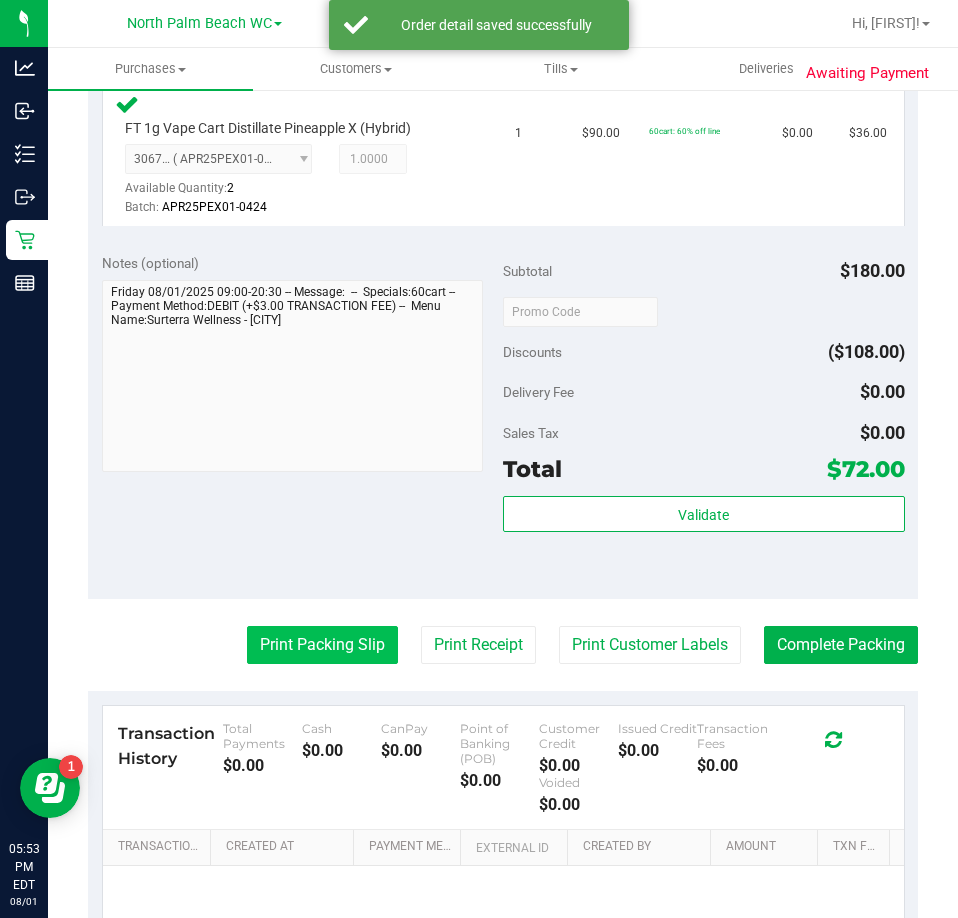 click on "Print Packing Slip" at bounding box center (322, 645) 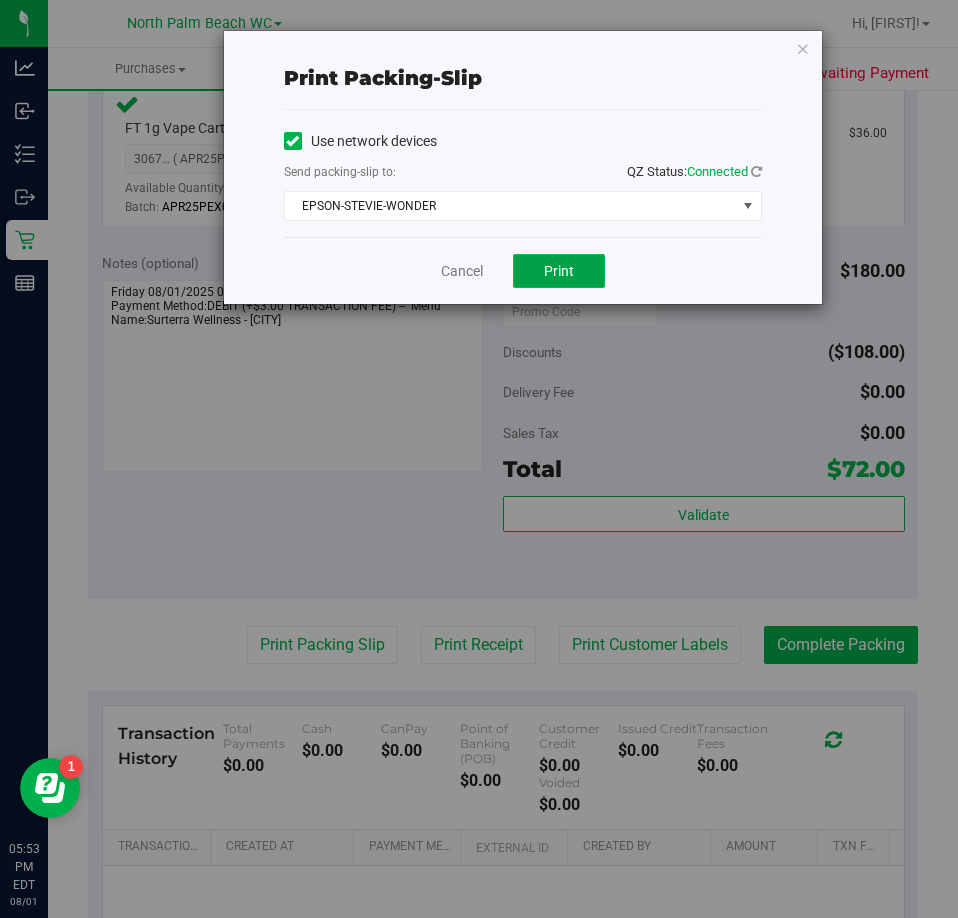 click on "Print" at bounding box center (559, 271) 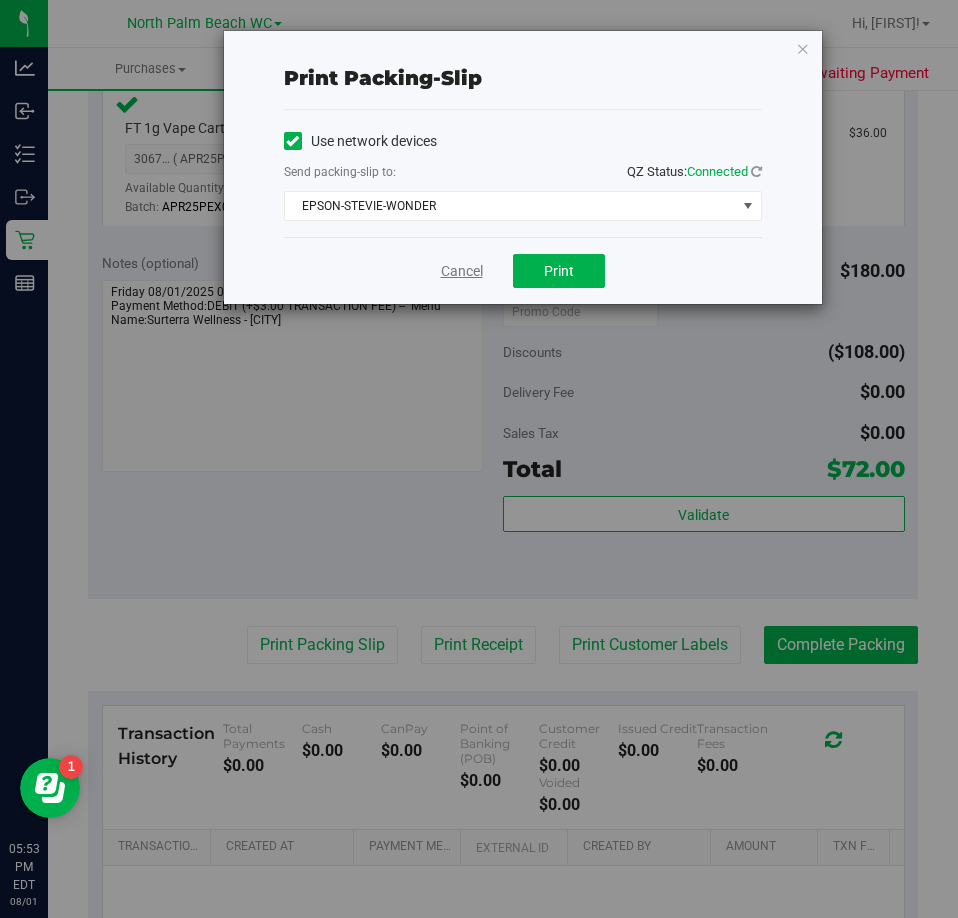 click on "Cancel" at bounding box center [462, 271] 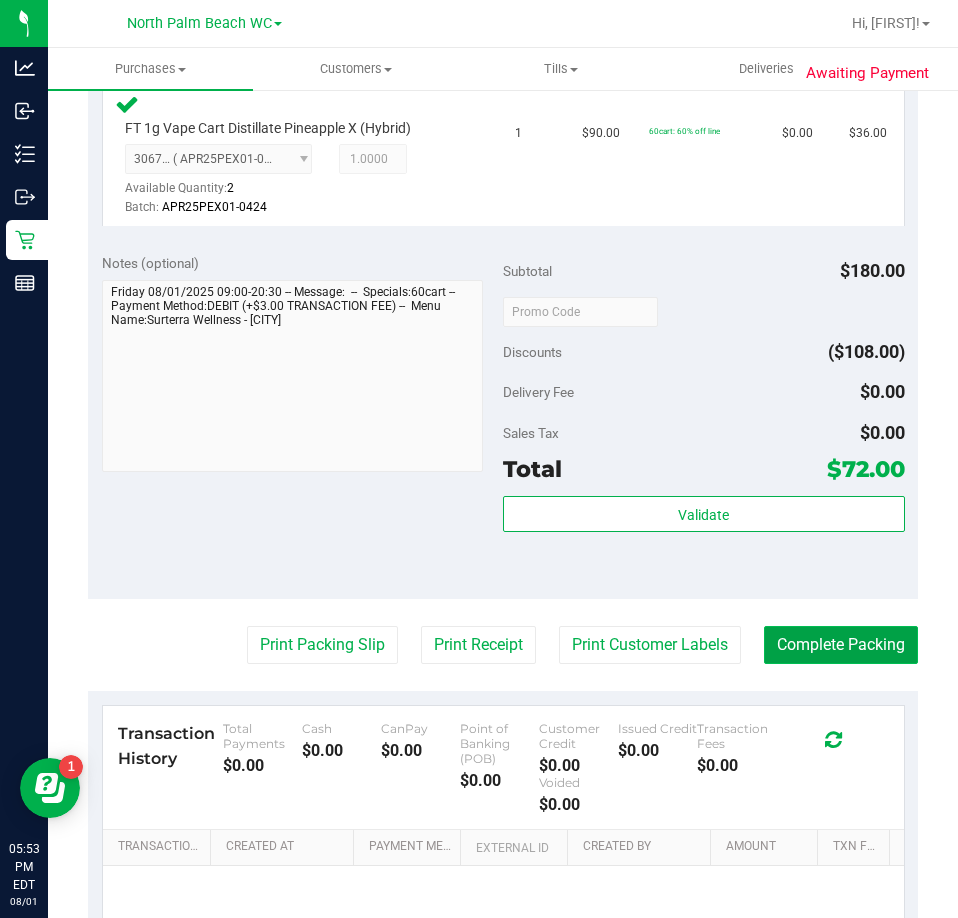 click on "Complete Packing" at bounding box center [841, 645] 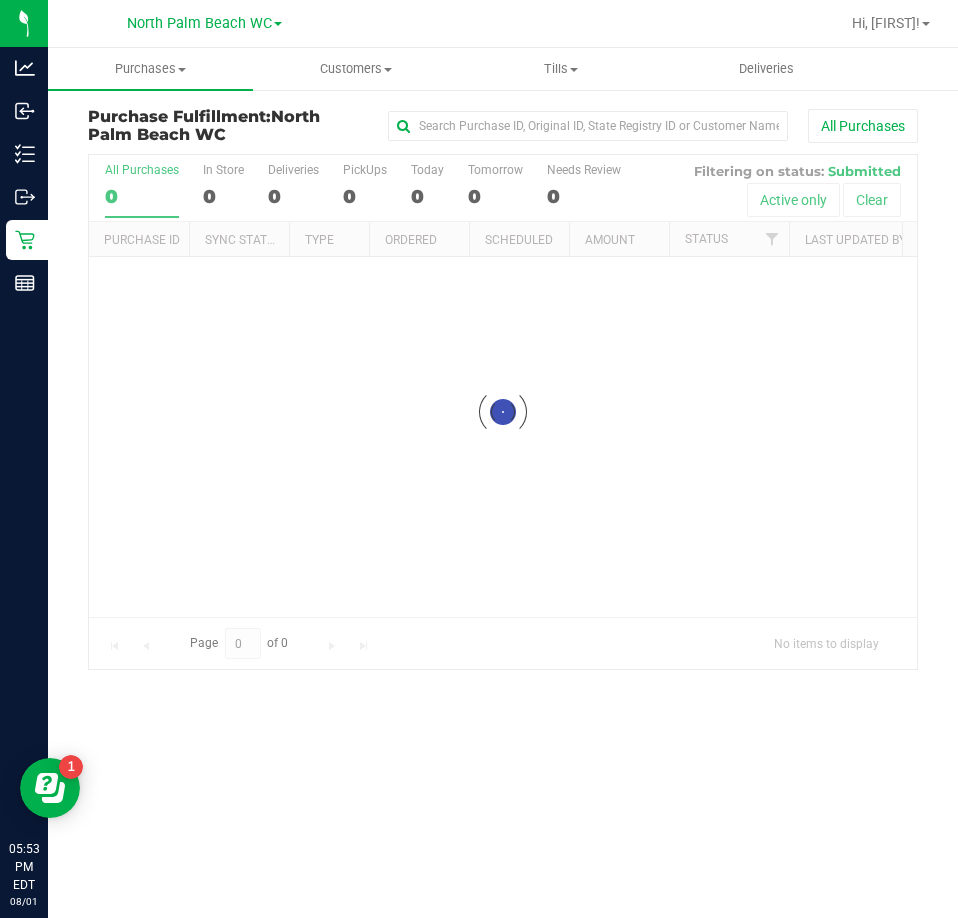 scroll, scrollTop: 0, scrollLeft: 0, axis: both 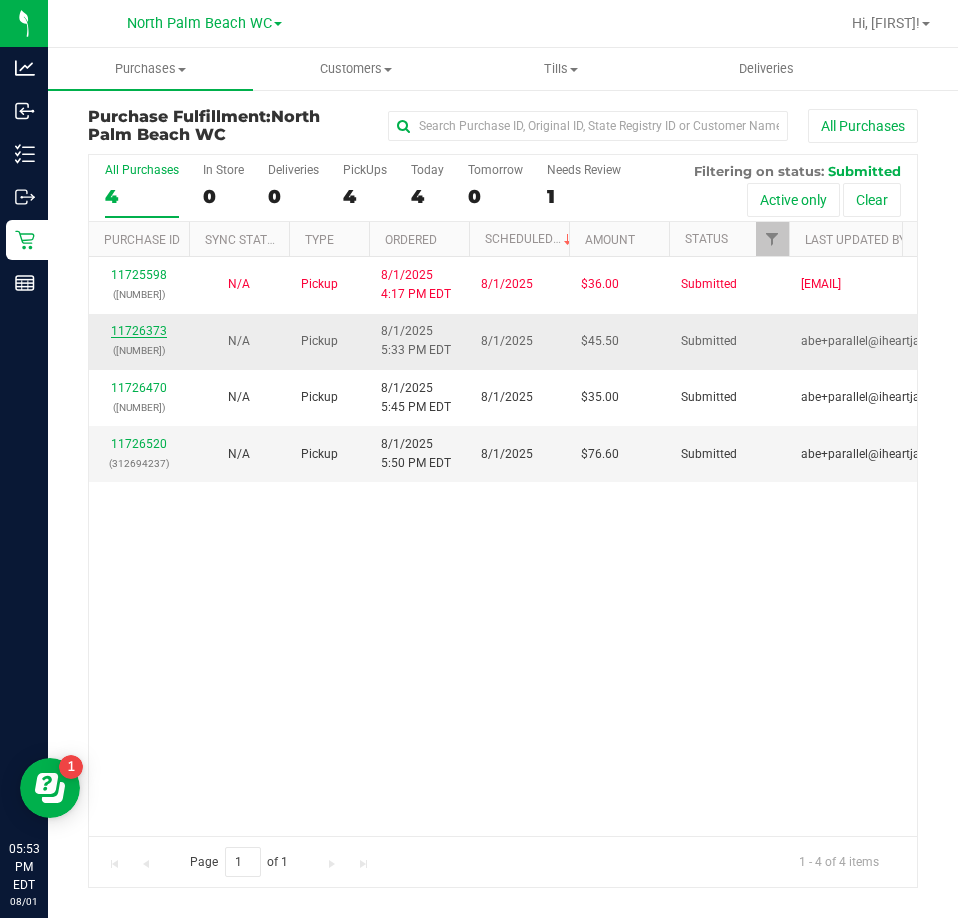 click on "11726373" at bounding box center (139, 331) 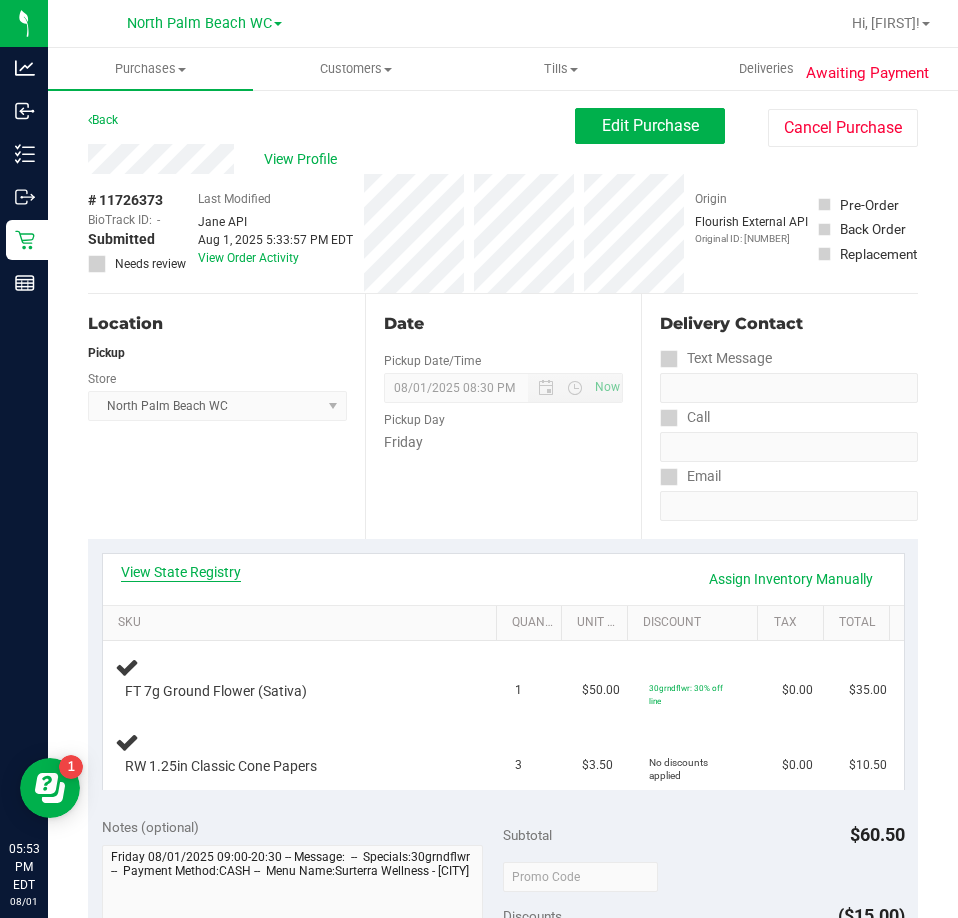 click on "View State Registry" at bounding box center (181, 572) 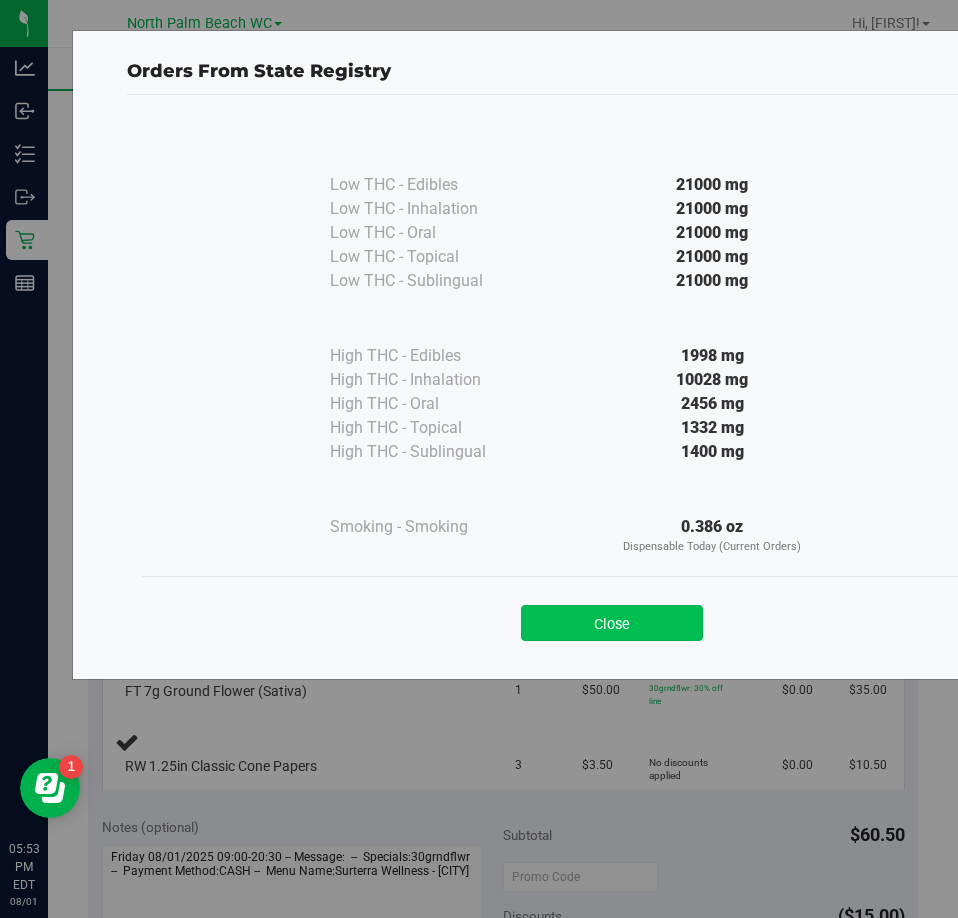 click on "Close" at bounding box center [612, 623] 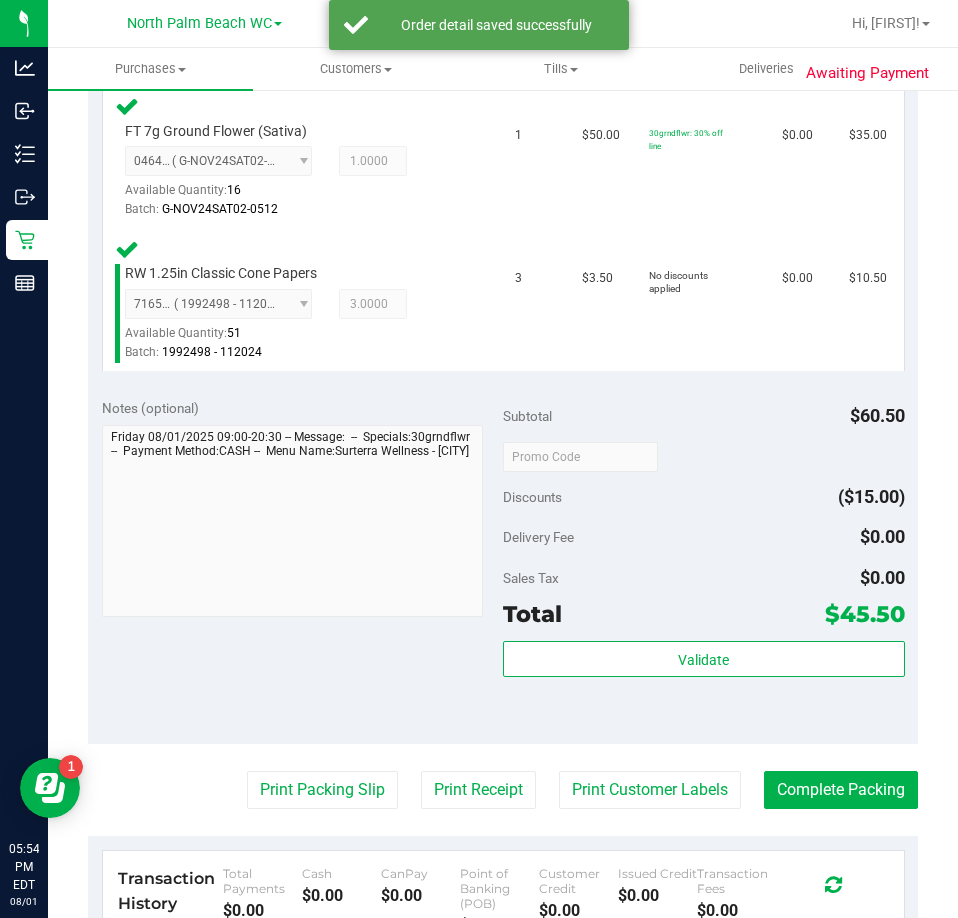 scroll, scrollTop: 700, scrollLeft: 0, axis: vertical 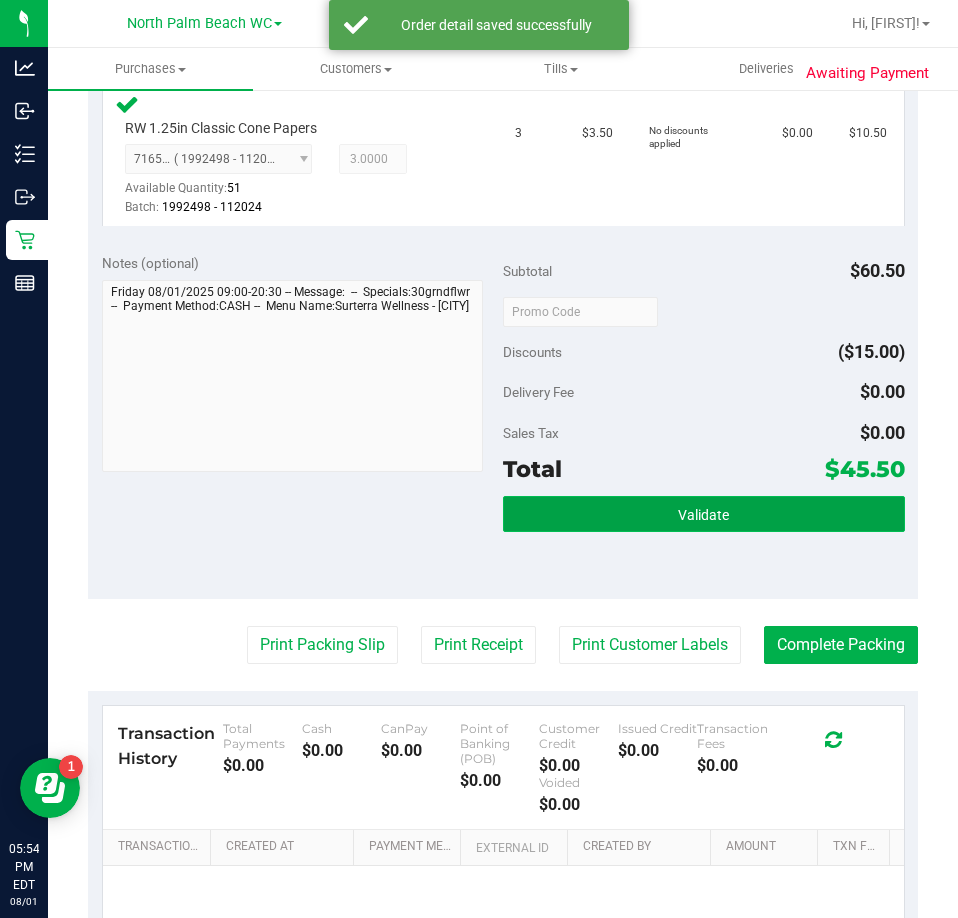 click on "Validate" at bounding box center [704, 514] 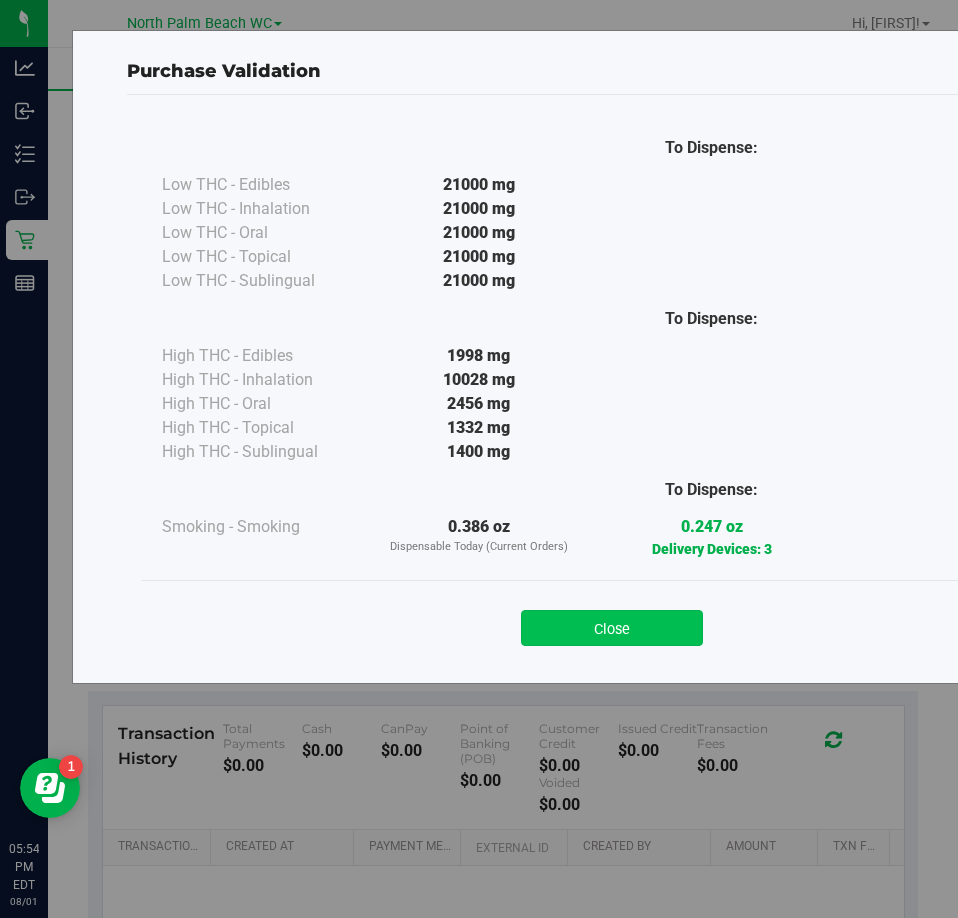 click on "Close" at bounding box center [612, 628] 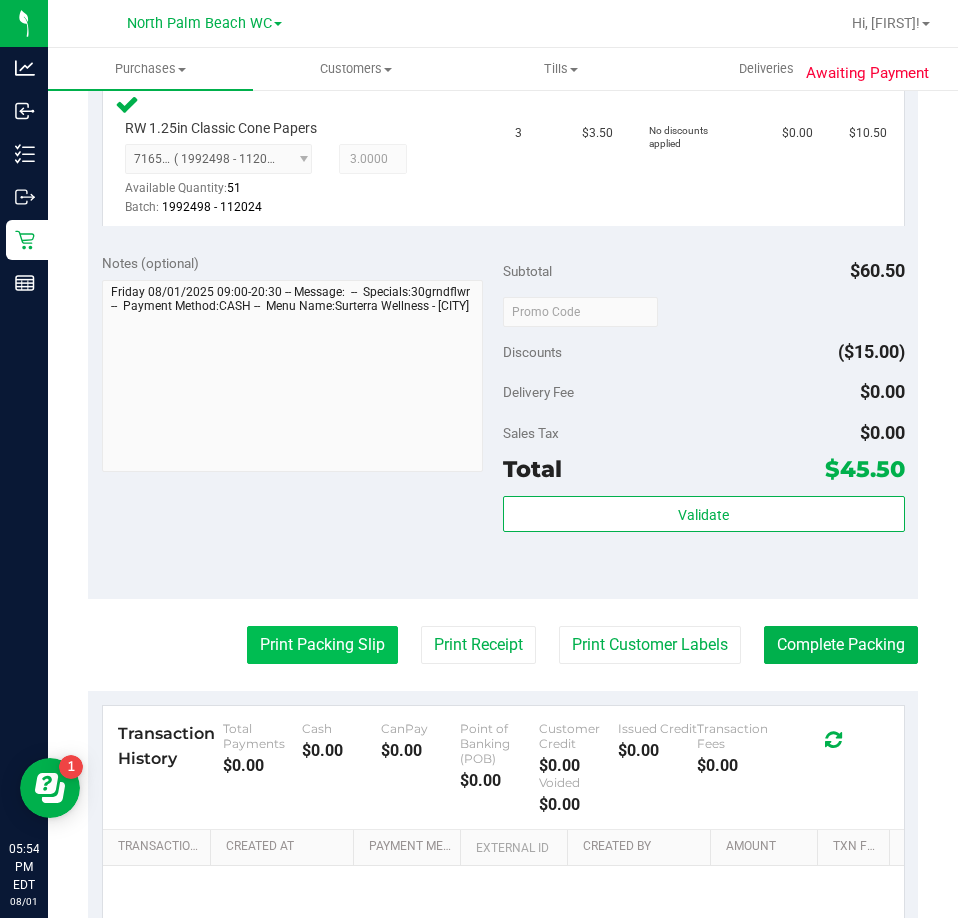 click on "Print Packing Slip" at bounding box center (322, 645) 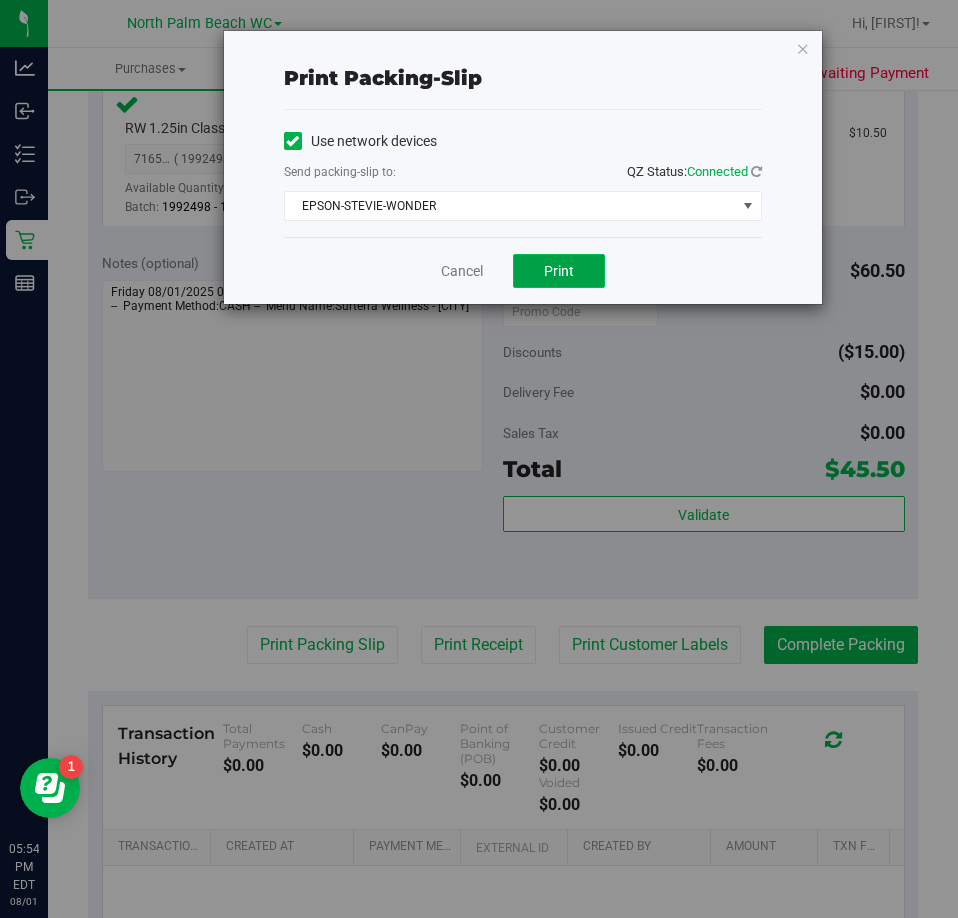 click on "Print" at bounding box center (559, 271) 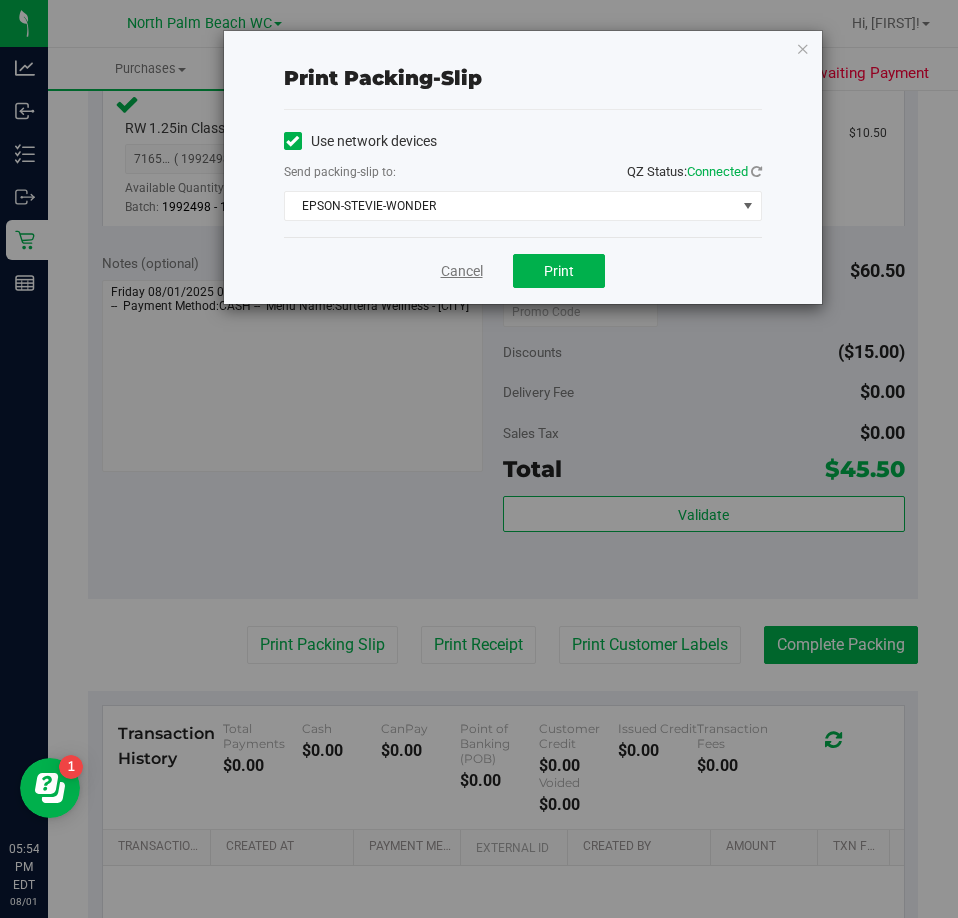 click on "Cancel" at bounding box center (462, 271) 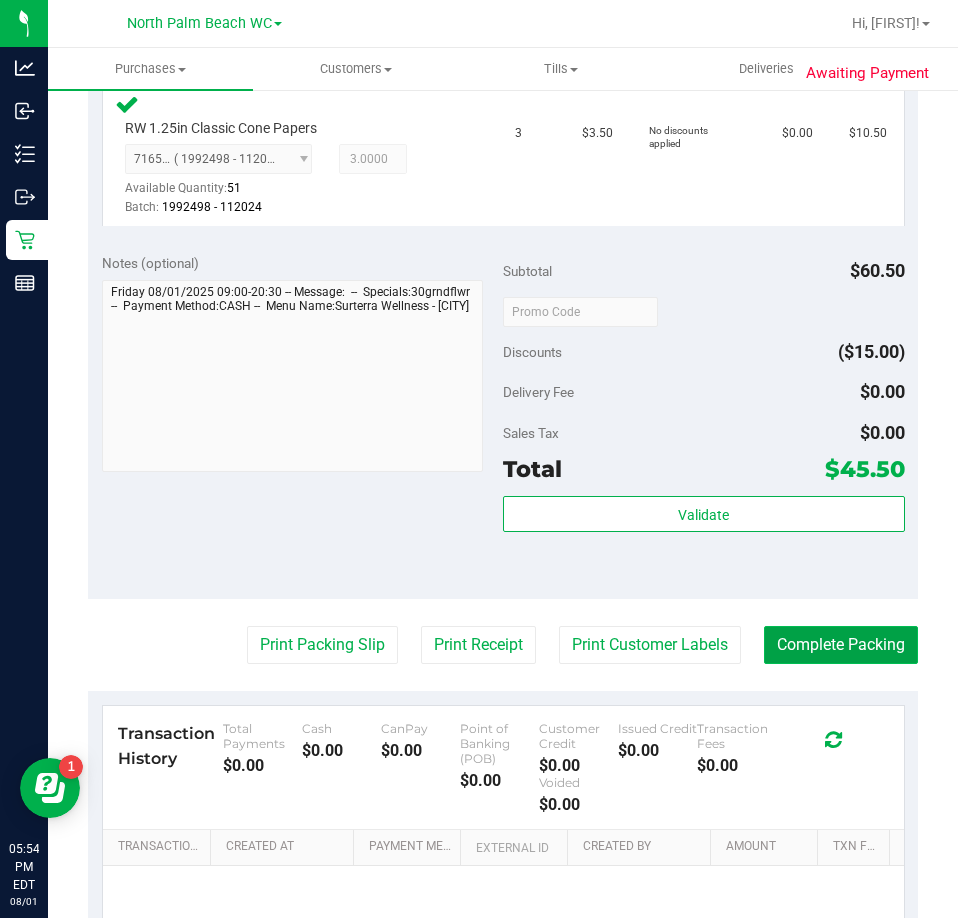 click on "Complete Packing" at bounding box center (841, 645) 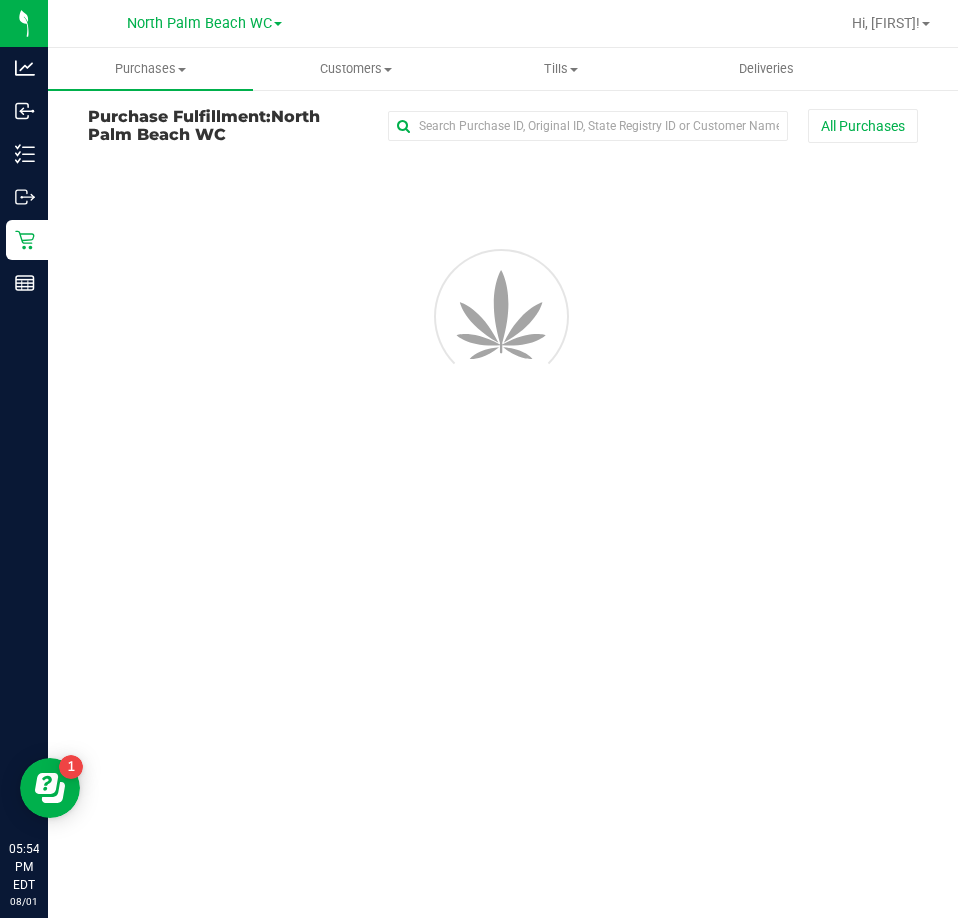 scroll, scrollTop: 0, scrollLeft: 0, axis: both 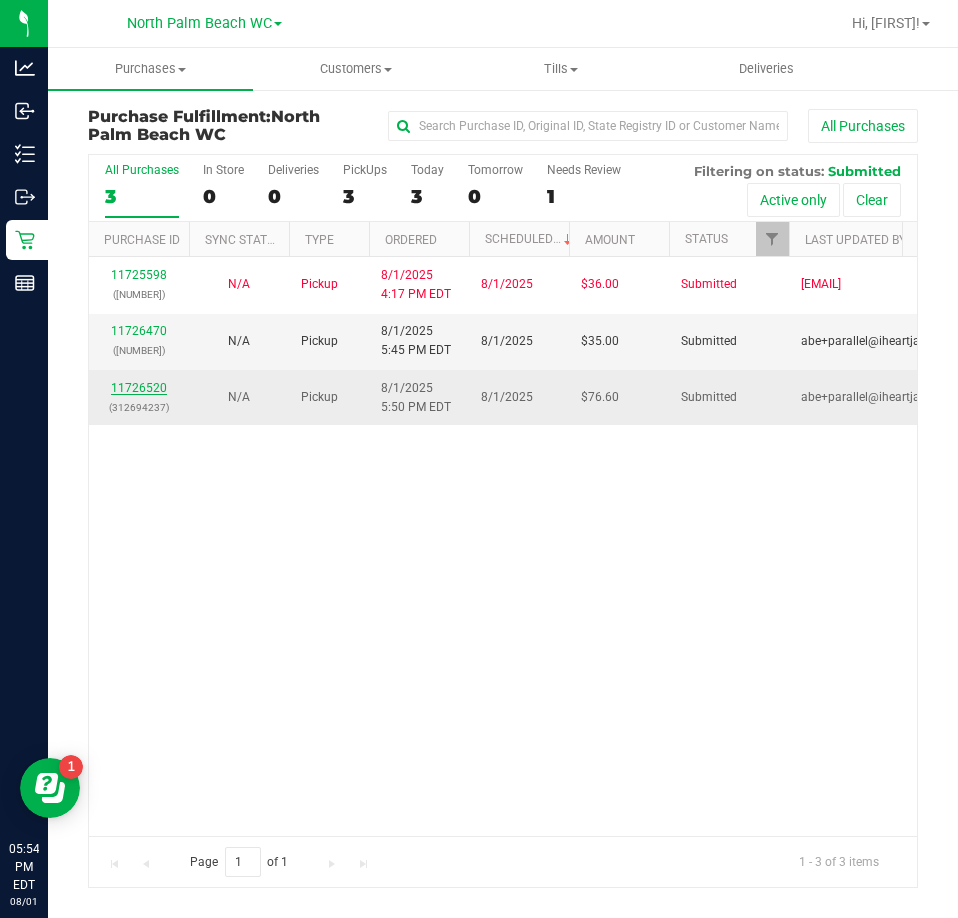 click on "11726520" at bounding box center [139, 388] 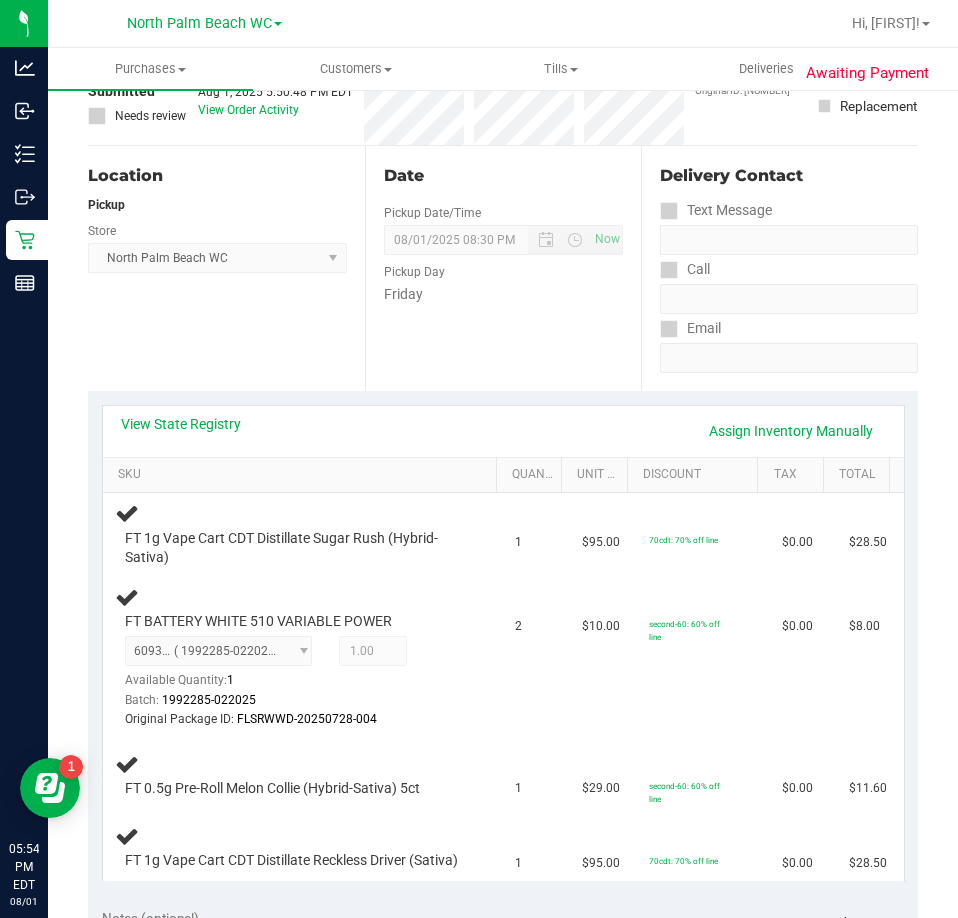 scroll, scrollTop: 0, scrollLeft: 0, axis: both 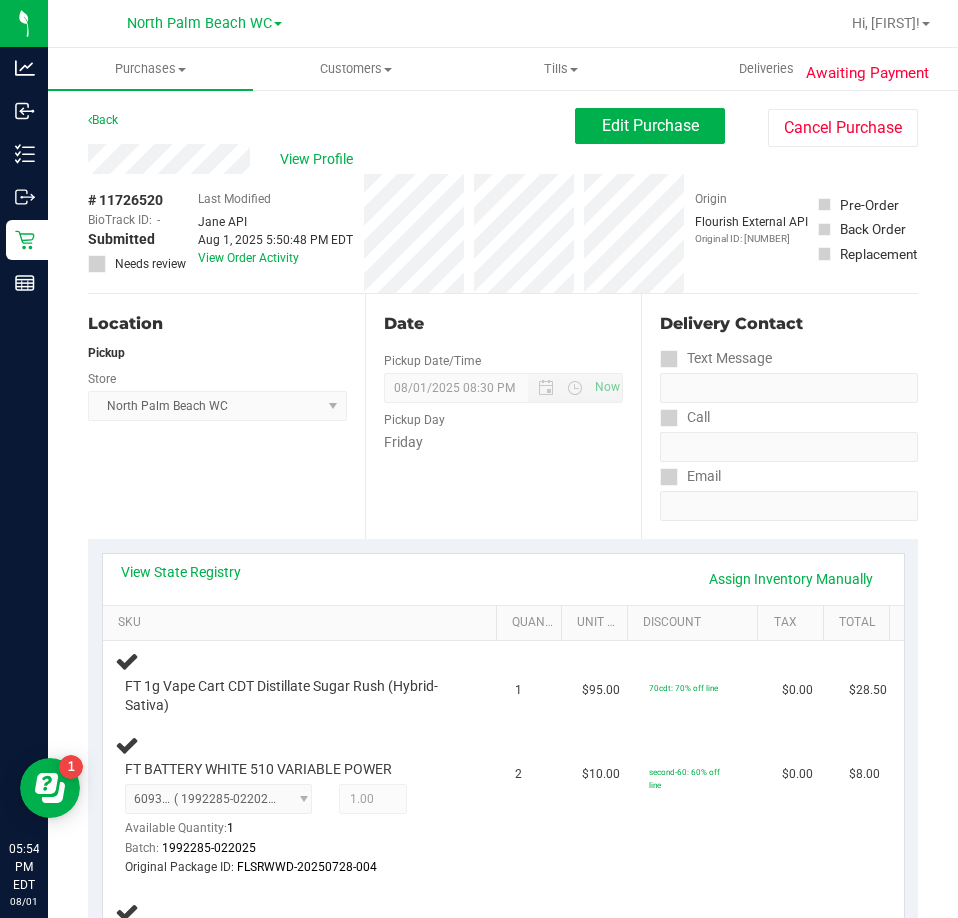 click on "Back" at bounding box center (103, 120) 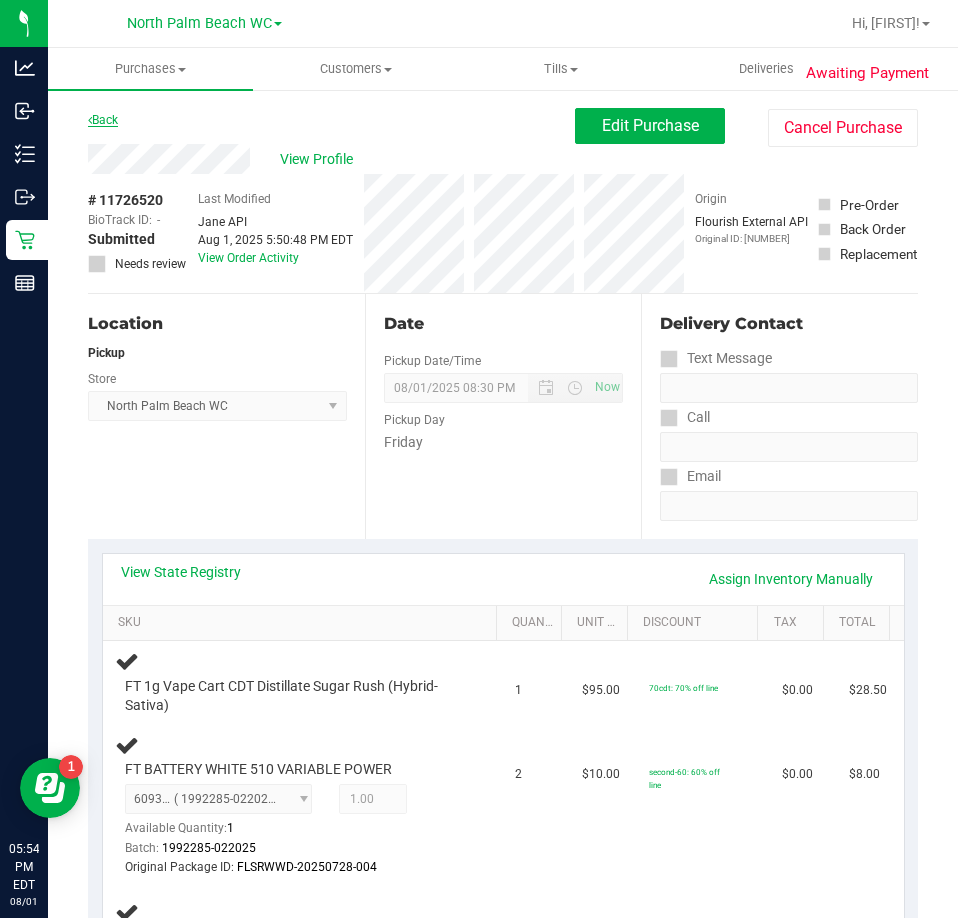 click on "Back" at bounding box center [103, 120] 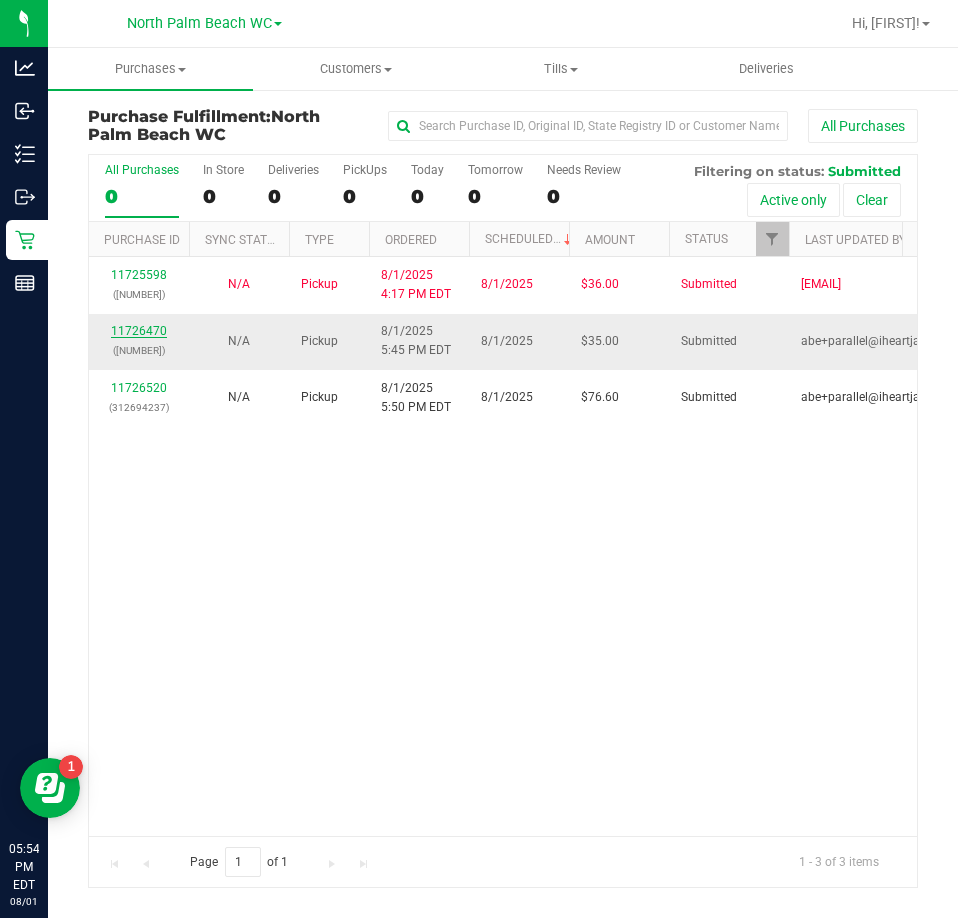 click on "11726470" at bounding box center (139, 331) 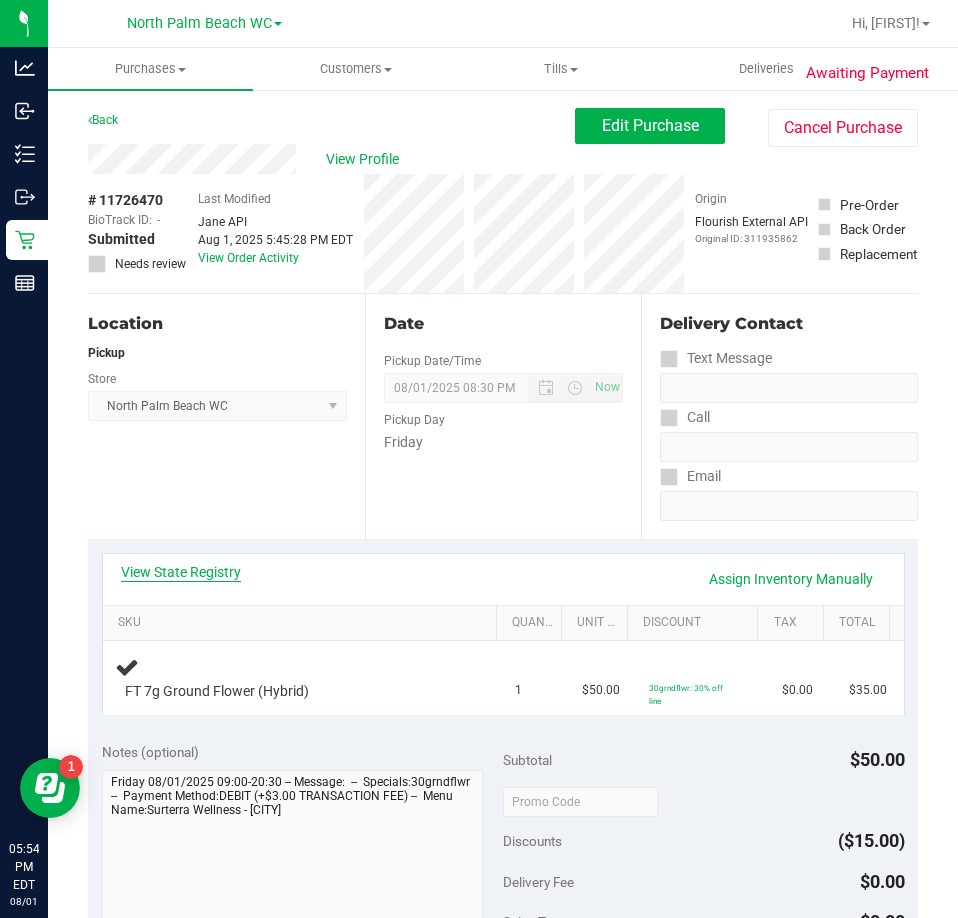 click on "View State Registry" at bounding box center [181, 572] 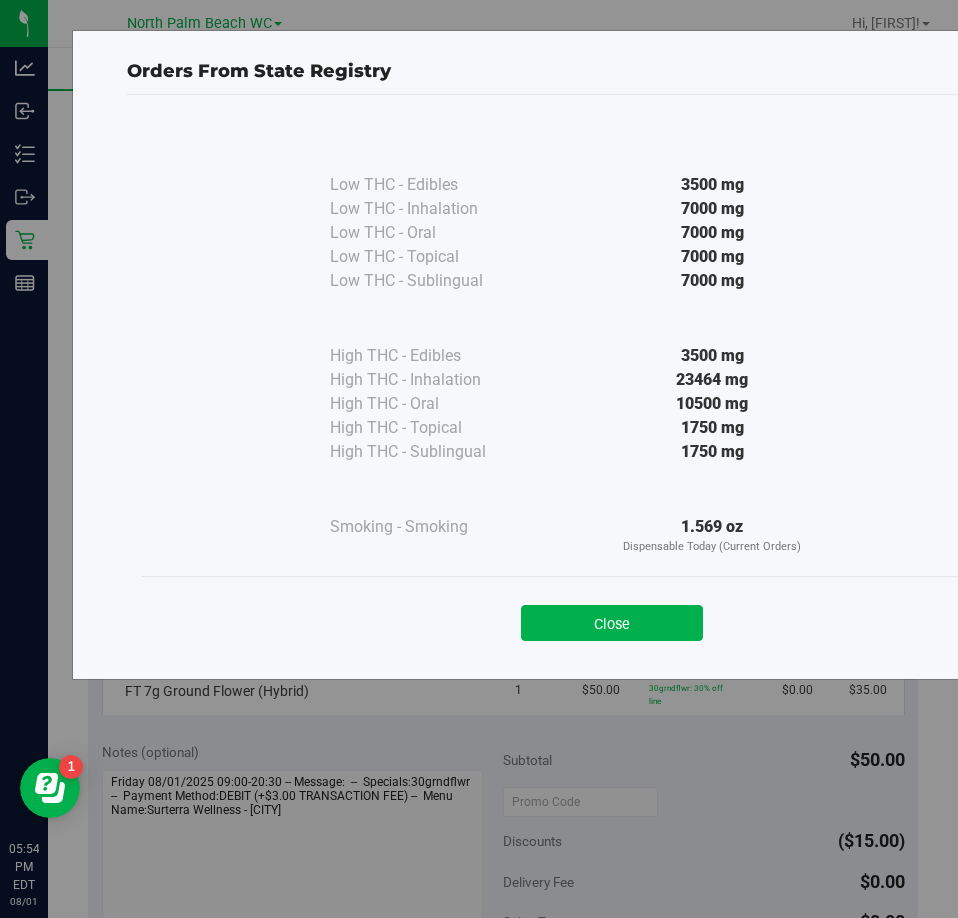 drag, startPoint x: 575, startPoint y: 634, endPoint x: 578, endPoint y: 622, distance: 12.369317 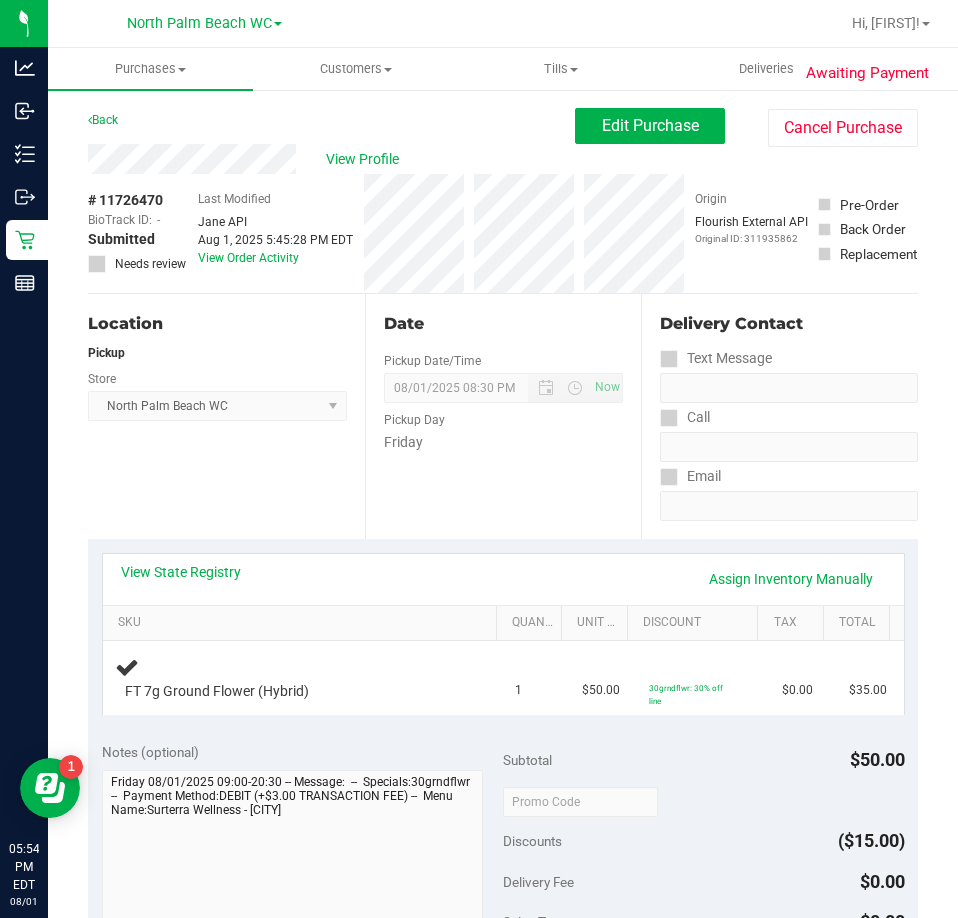 click on "View State Registry
Assign Inventory Manually" at bounding box center (503, 579) 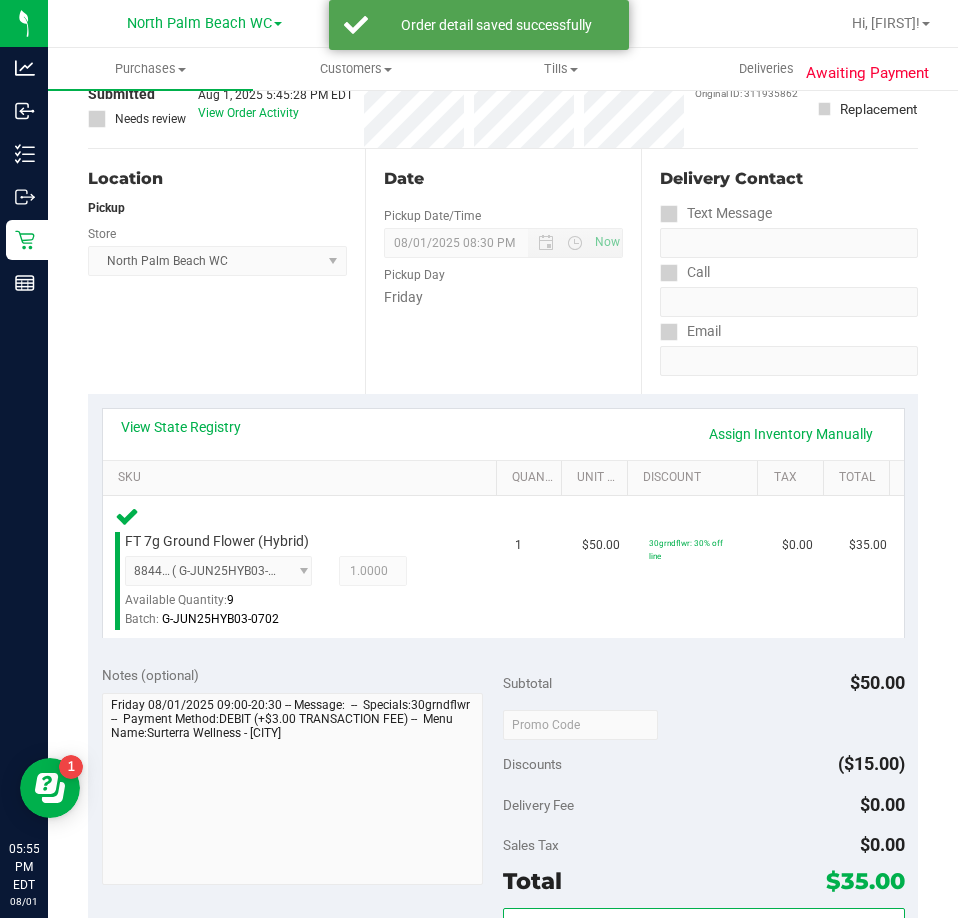 scroll, scrollTop: 300, scrollLeft: 0, axis: vertical 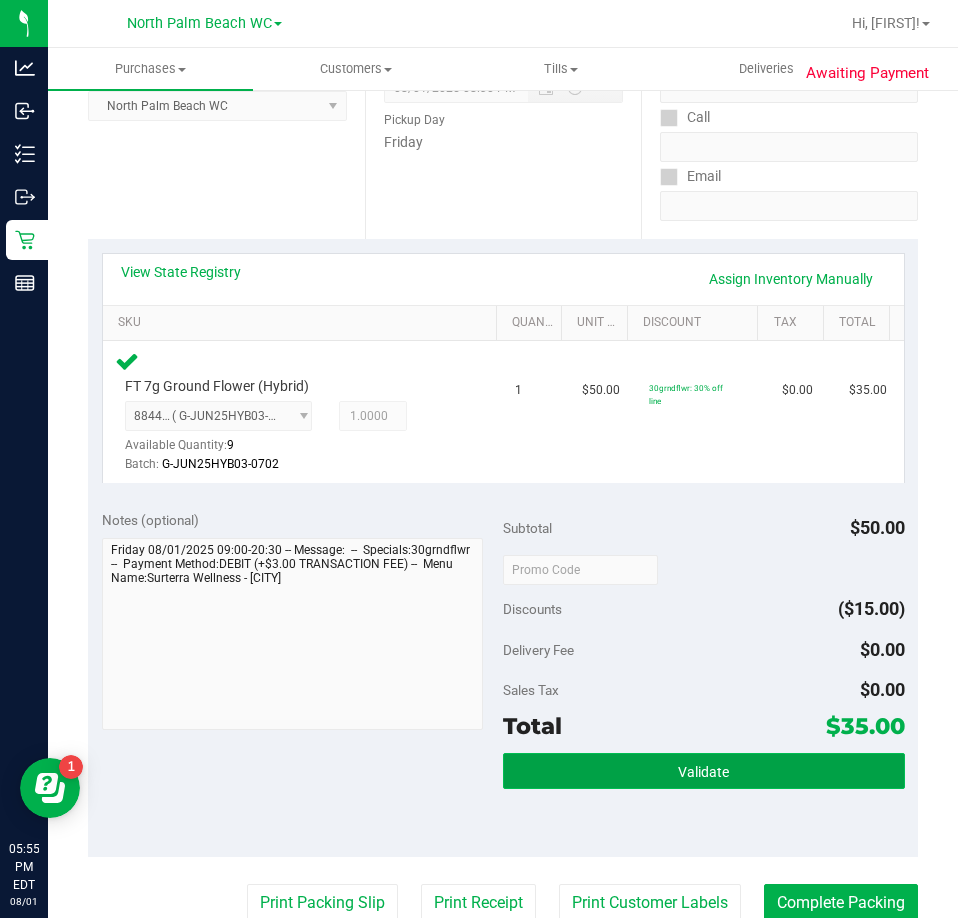 click on "Validate" at bounding box center (704, 771) 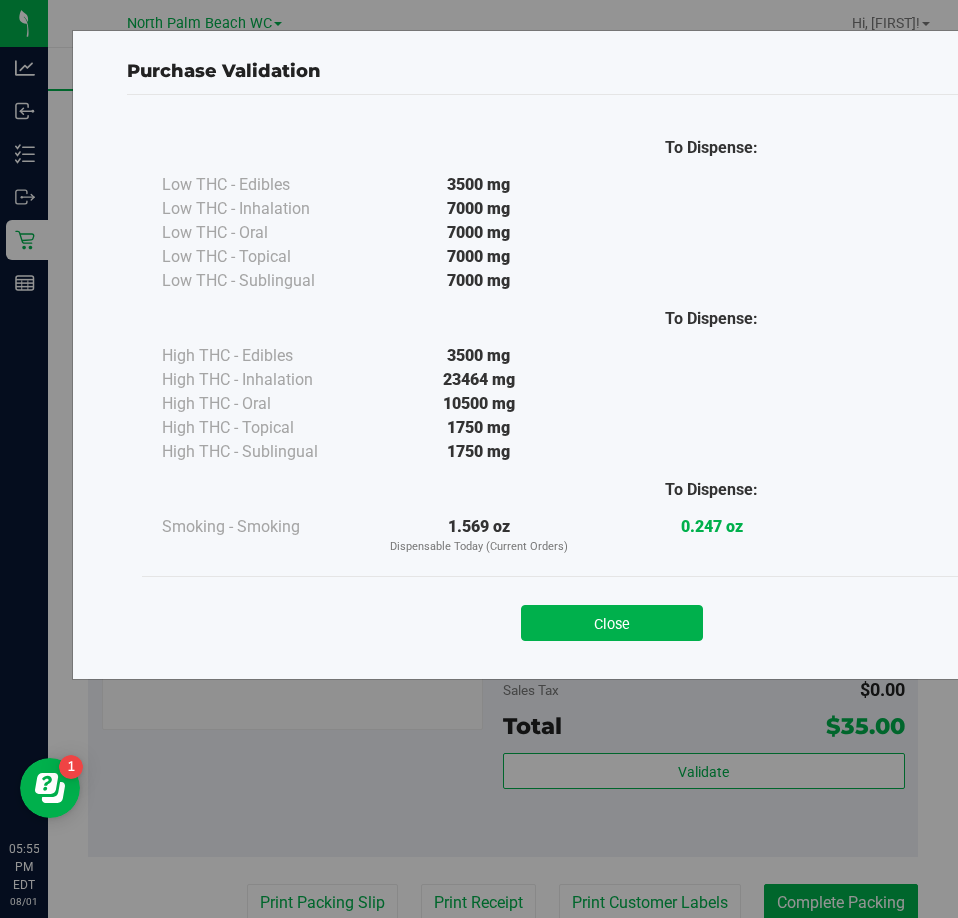 click on "Close" at bounding box center (612, 623) 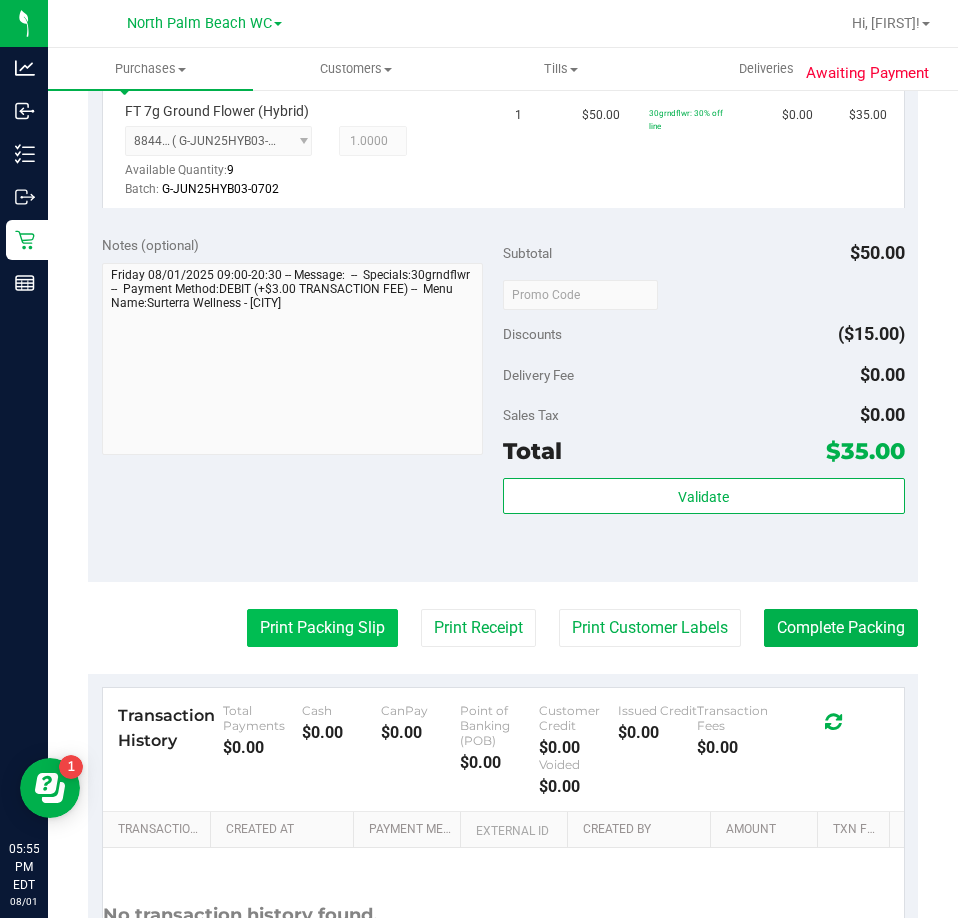 scroll, scrollTop: 600, scrollLeft: 0, axis: vertical 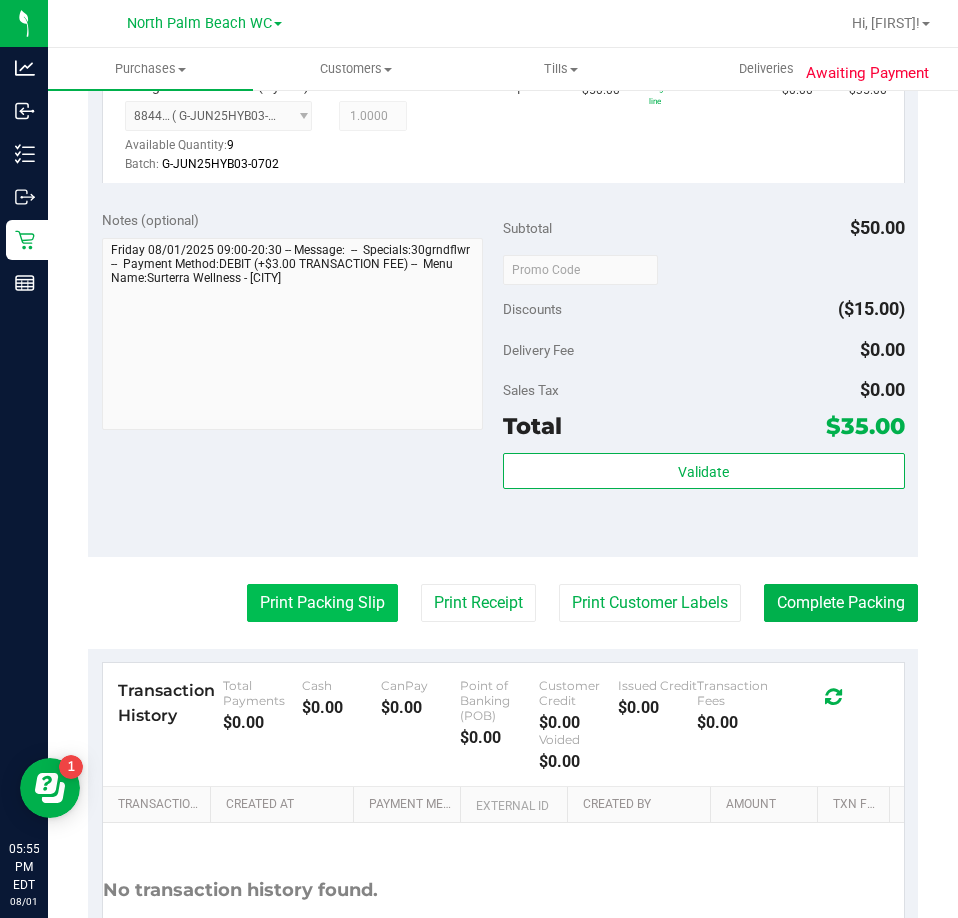click on "Print Packing Slip" at bounding box center (322, 603) 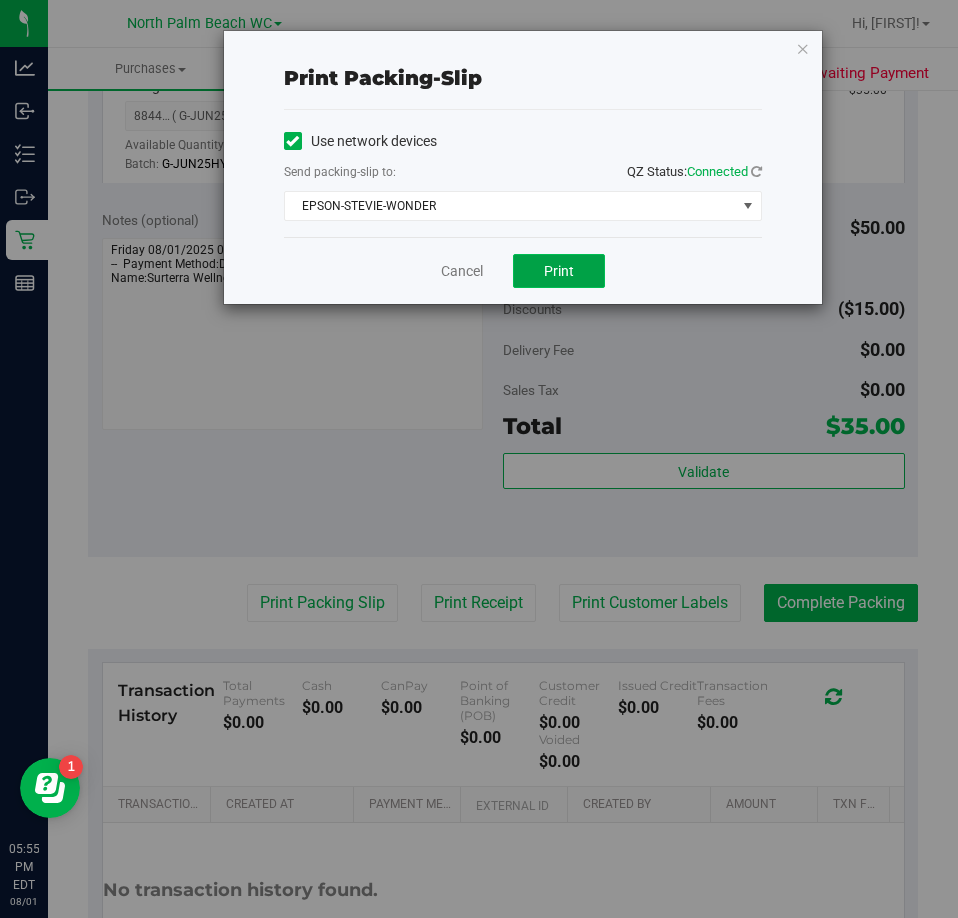 click on "Print" at bounding box center [559, 271] 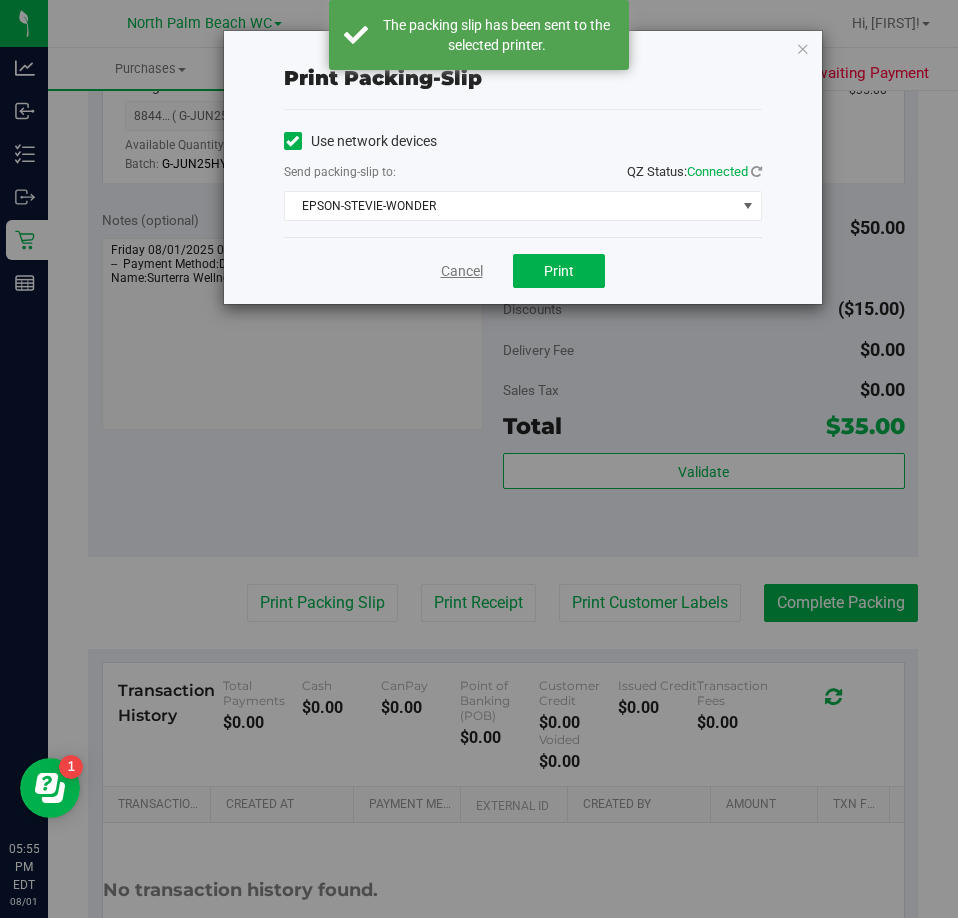 click on "Cancel" at bounding box center (462, 271) 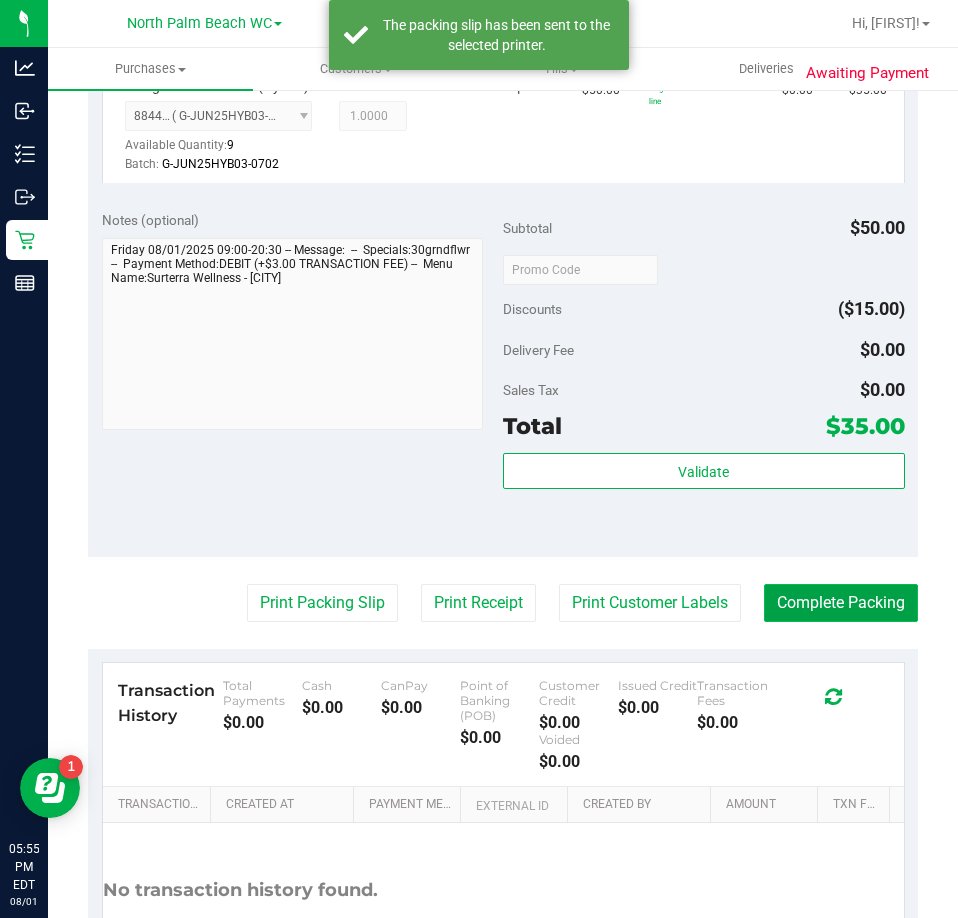 click on "Complete Packing" at bounding box center [841, 603] 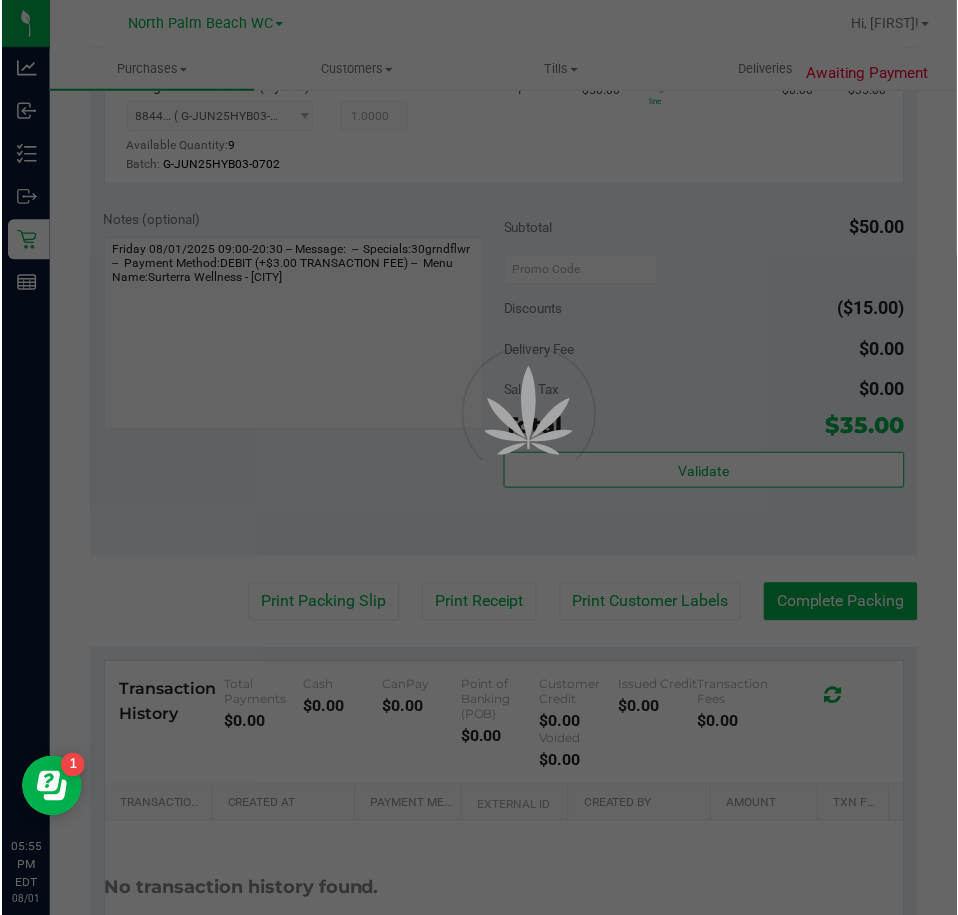 scroll, scrollTop: 0, scrollLeft: 0, axis: both 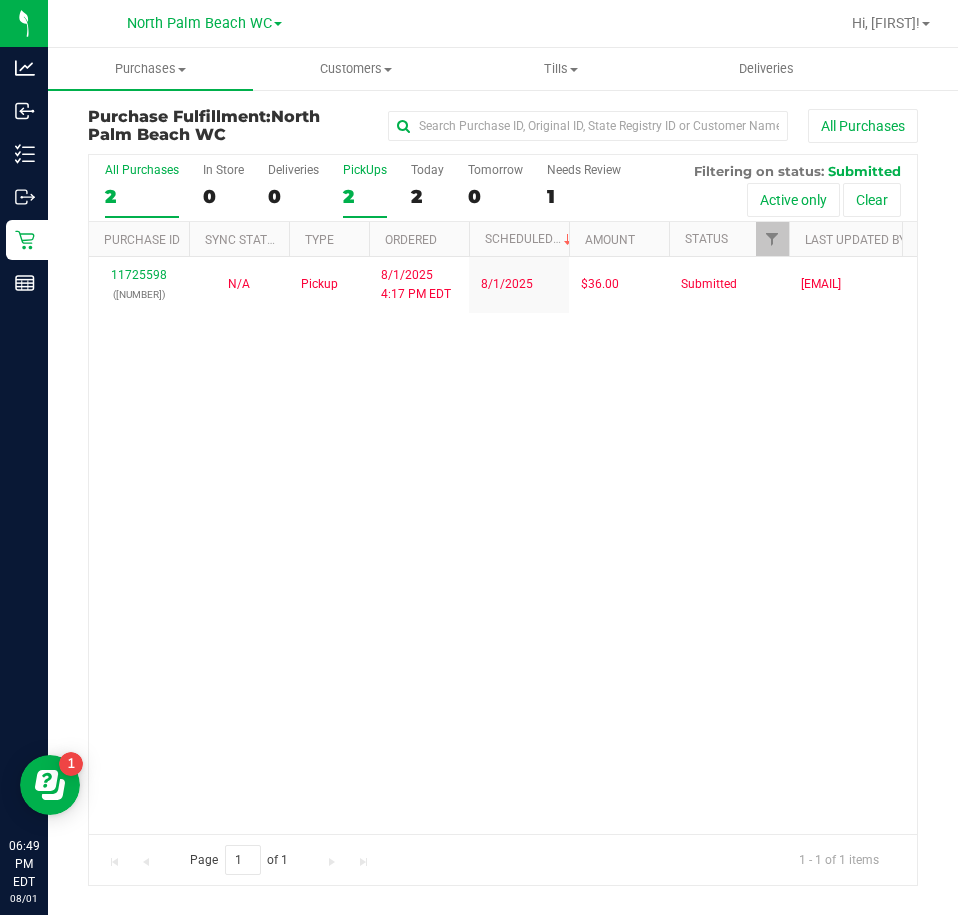 click on "2" at bounding box center (365, 196) 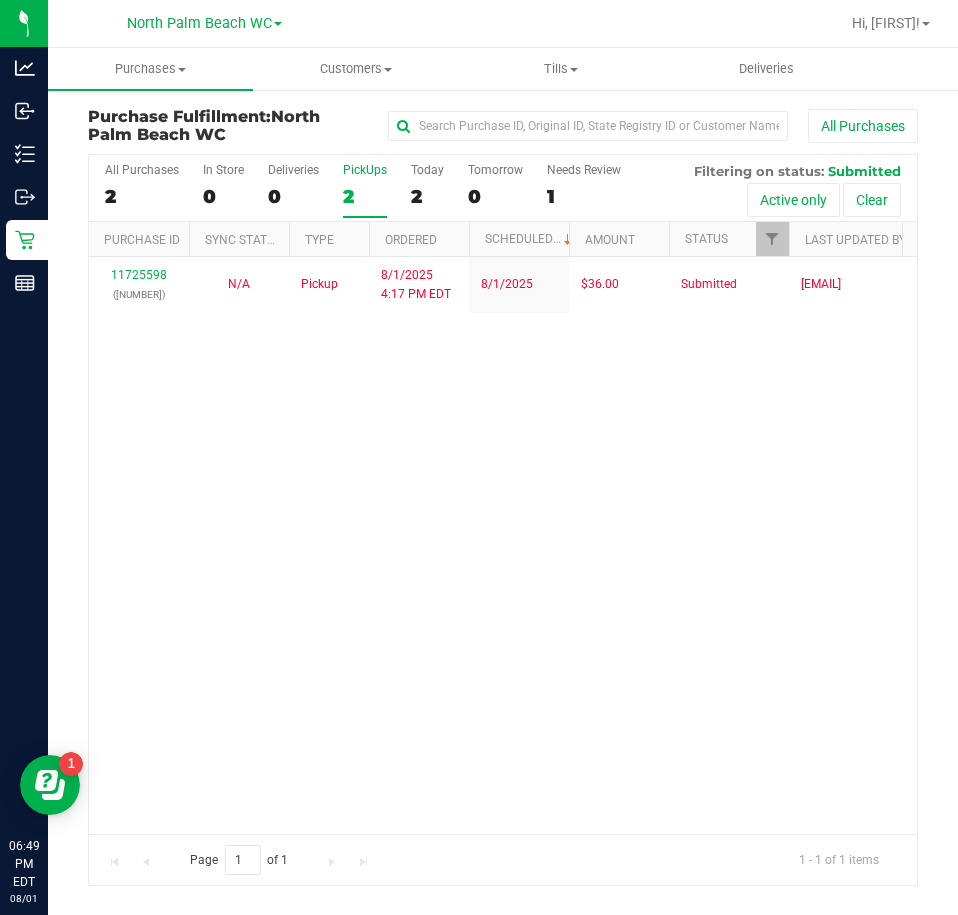 click on "2" at bounding box center (365, 196) 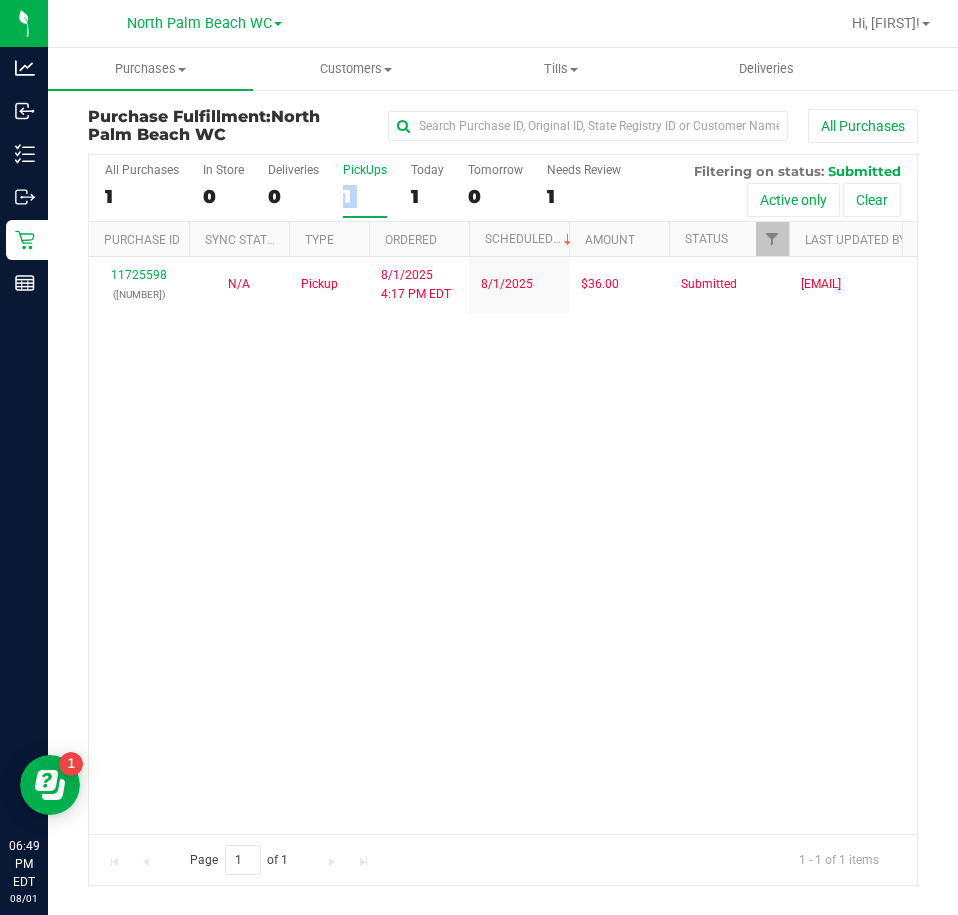 click on "1" at bounding box center [365, 196] 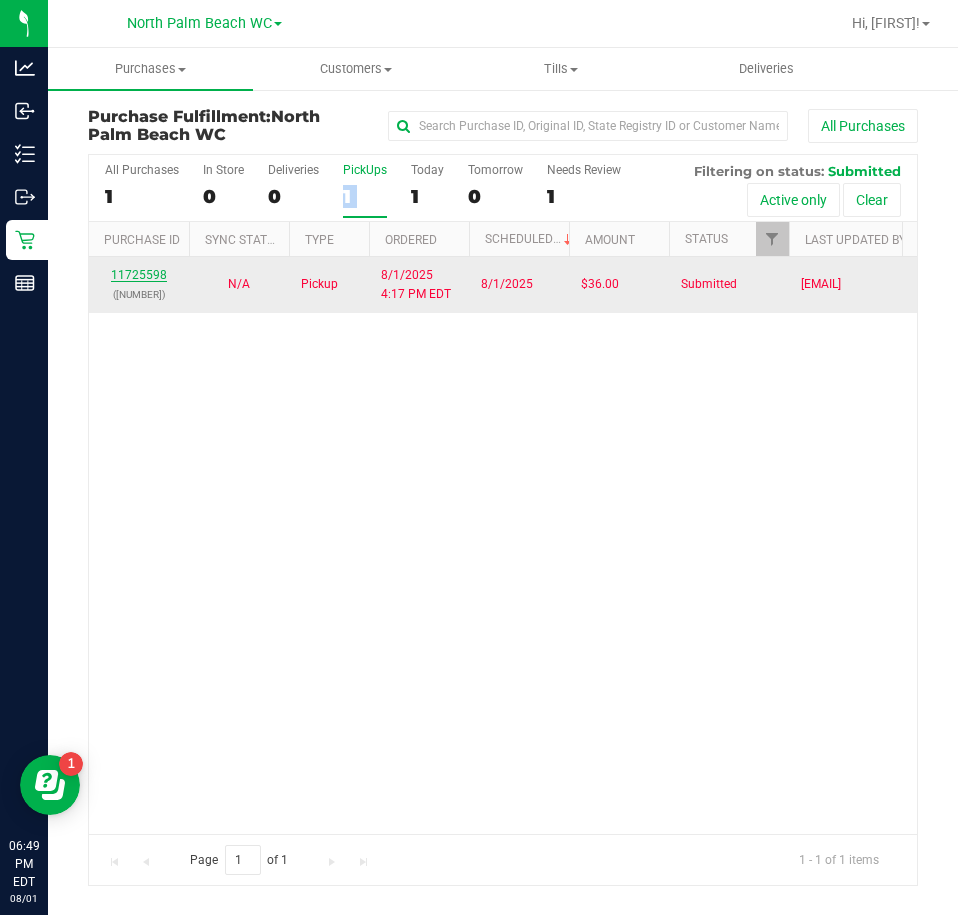 click on "11725598" at bounding box center [139, 275] 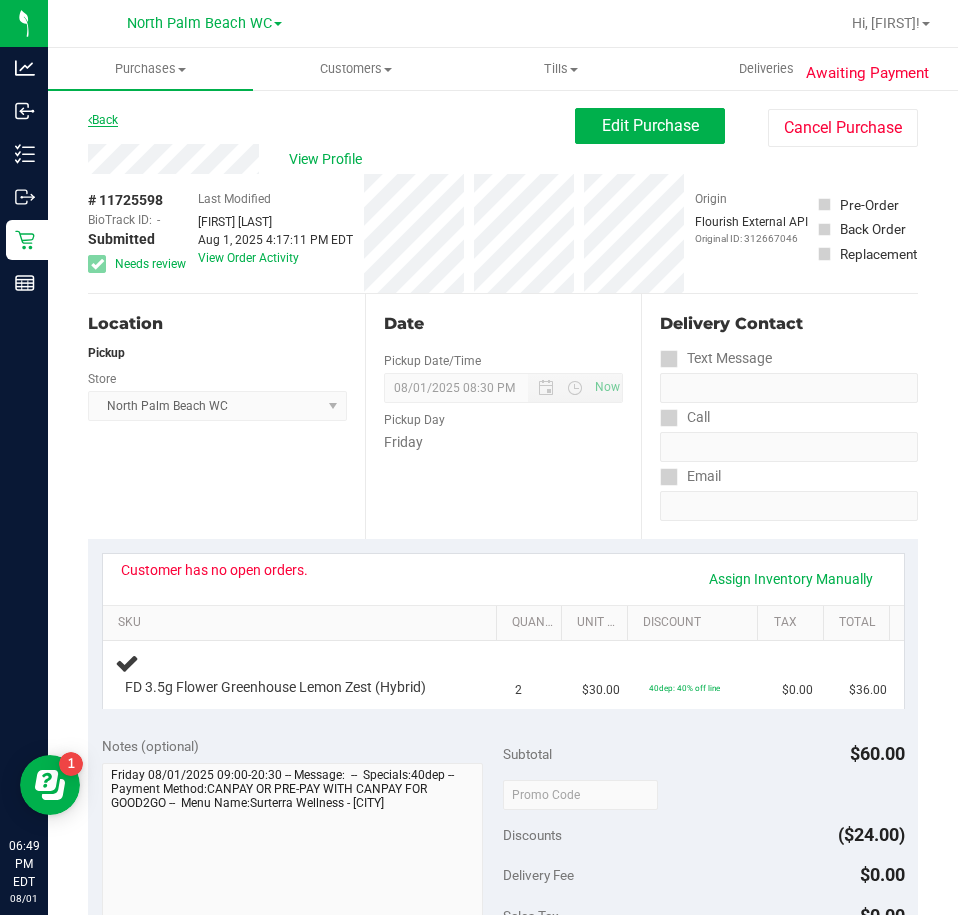 click on "Back" at bounding box center [103, 120] 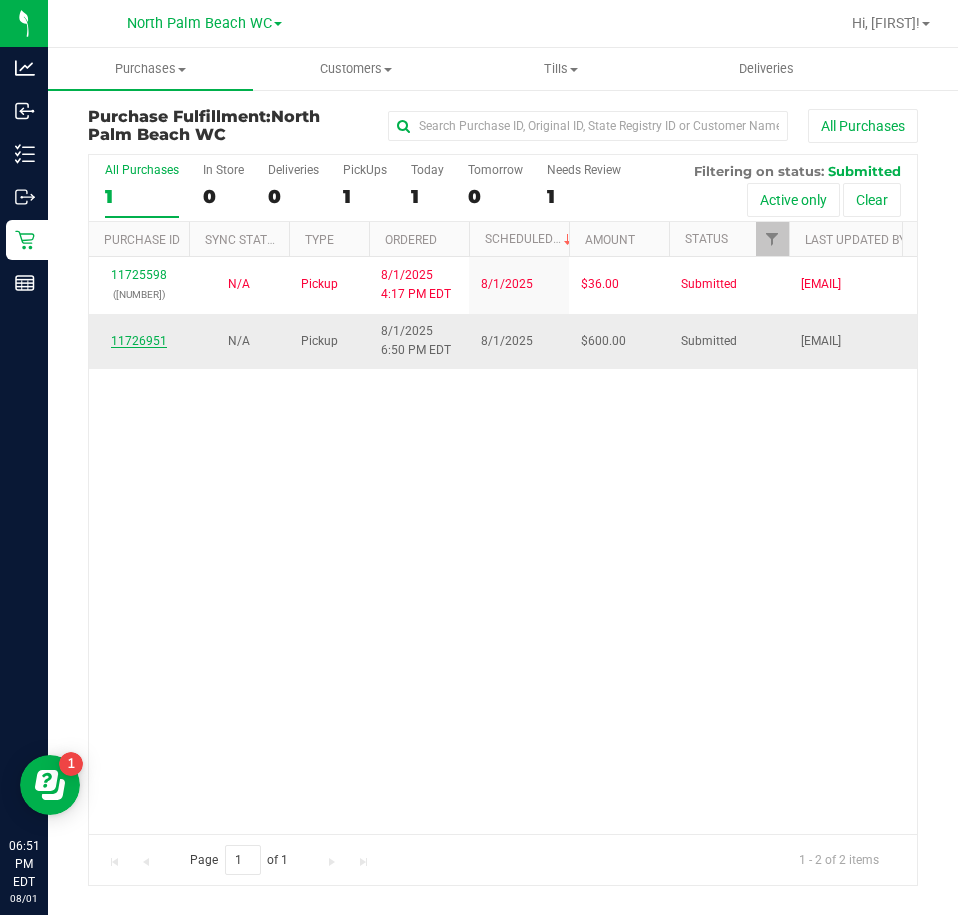 click on "11726951" at bounding box center [139, 341] 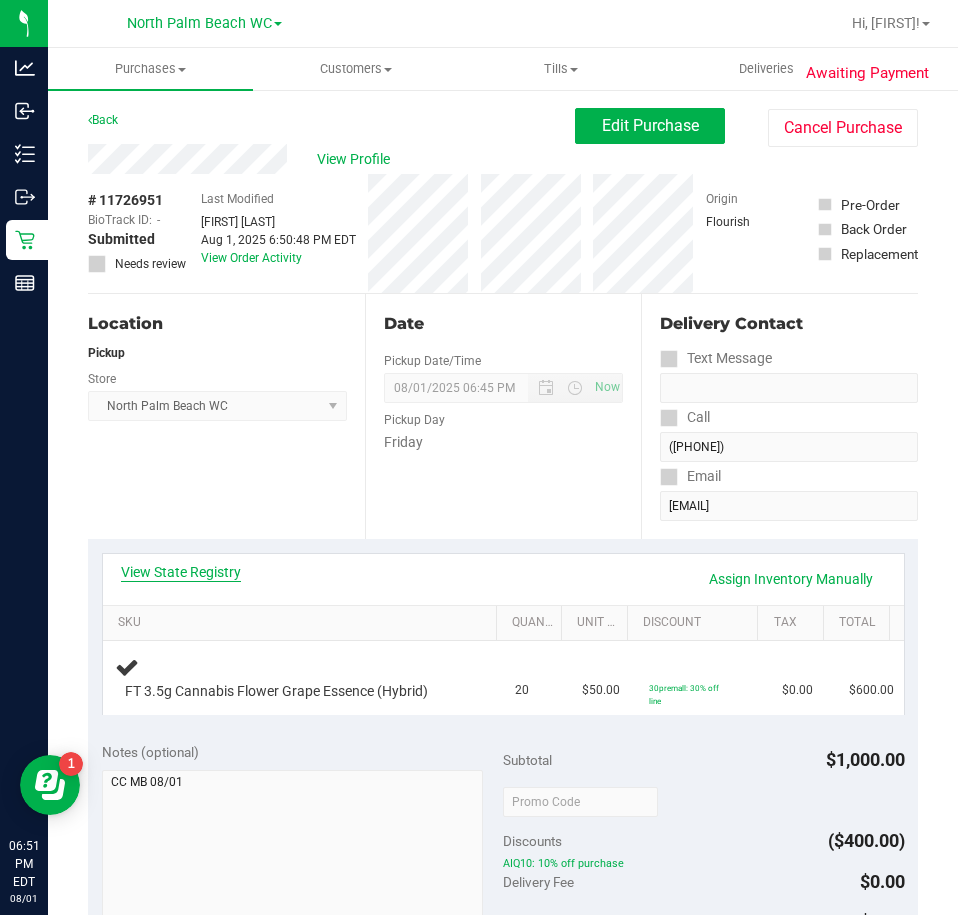 click on "View State Registry" at bounding box center [181, 572] 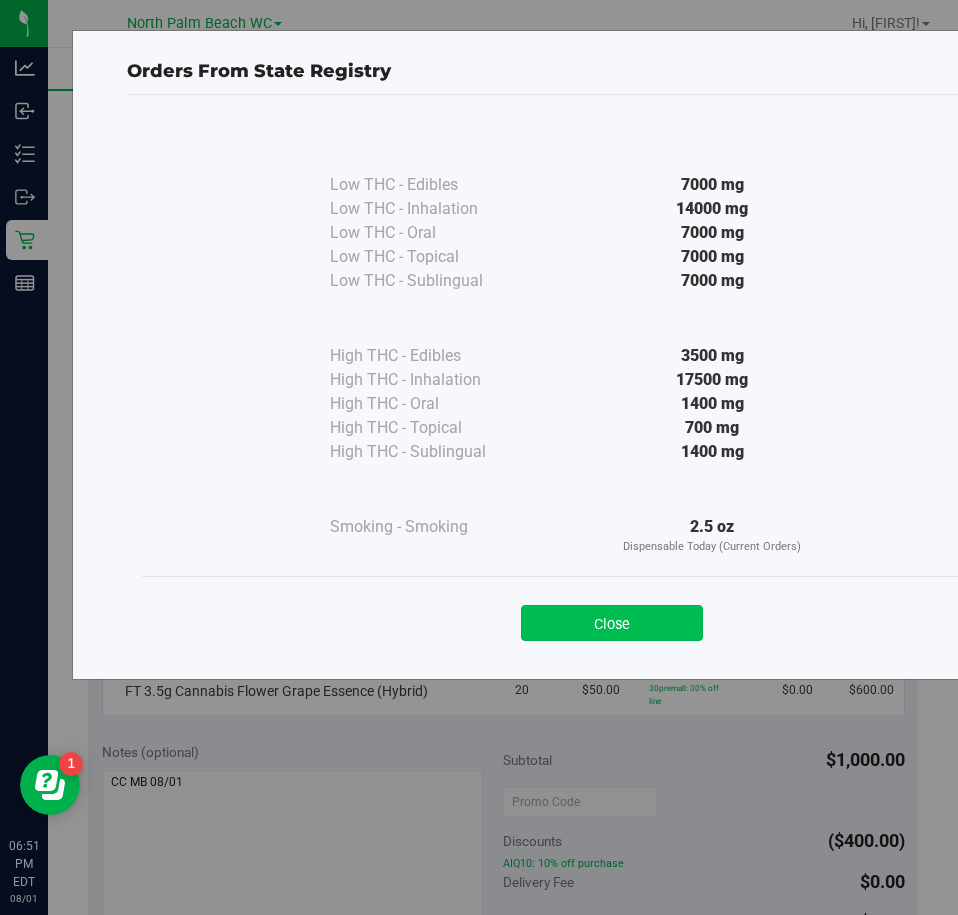 click on "Close" at bounding box center (612, 623) 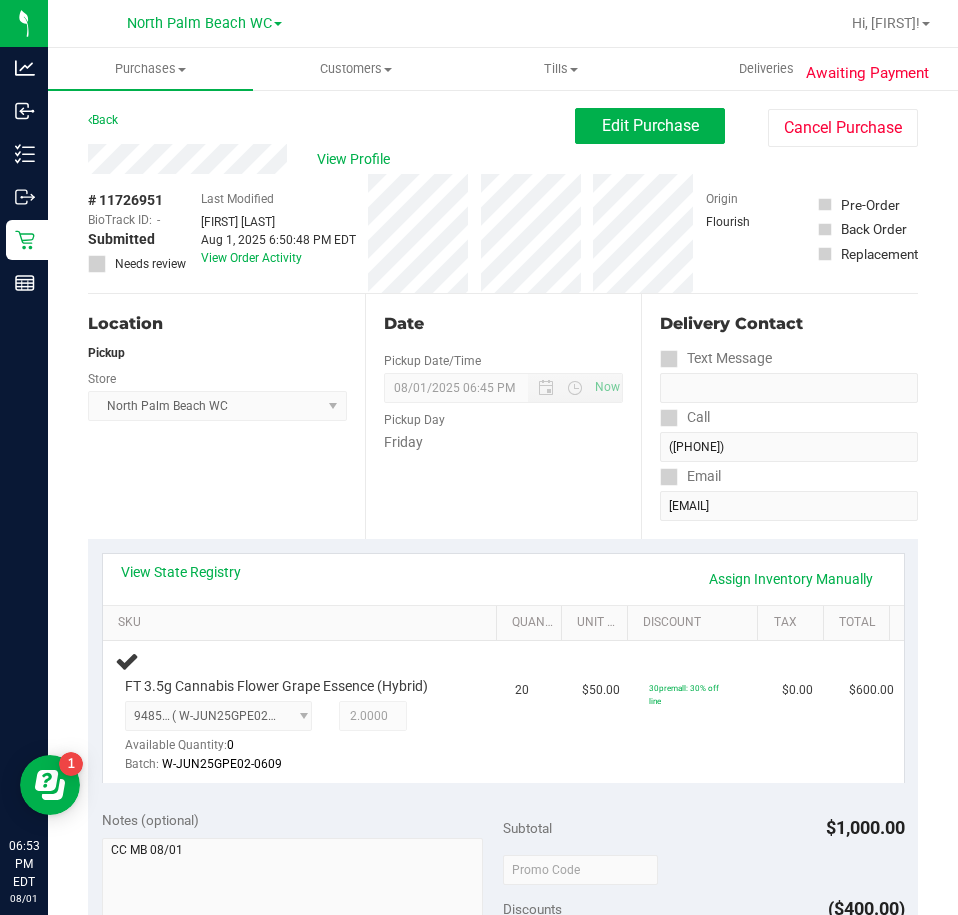 click on "Date
Pickup Date/Time
08/01/2025
Now
08/01/2025 06:45 PM
Now
Pickup Day
Friday" at bounding box center (503, 416) 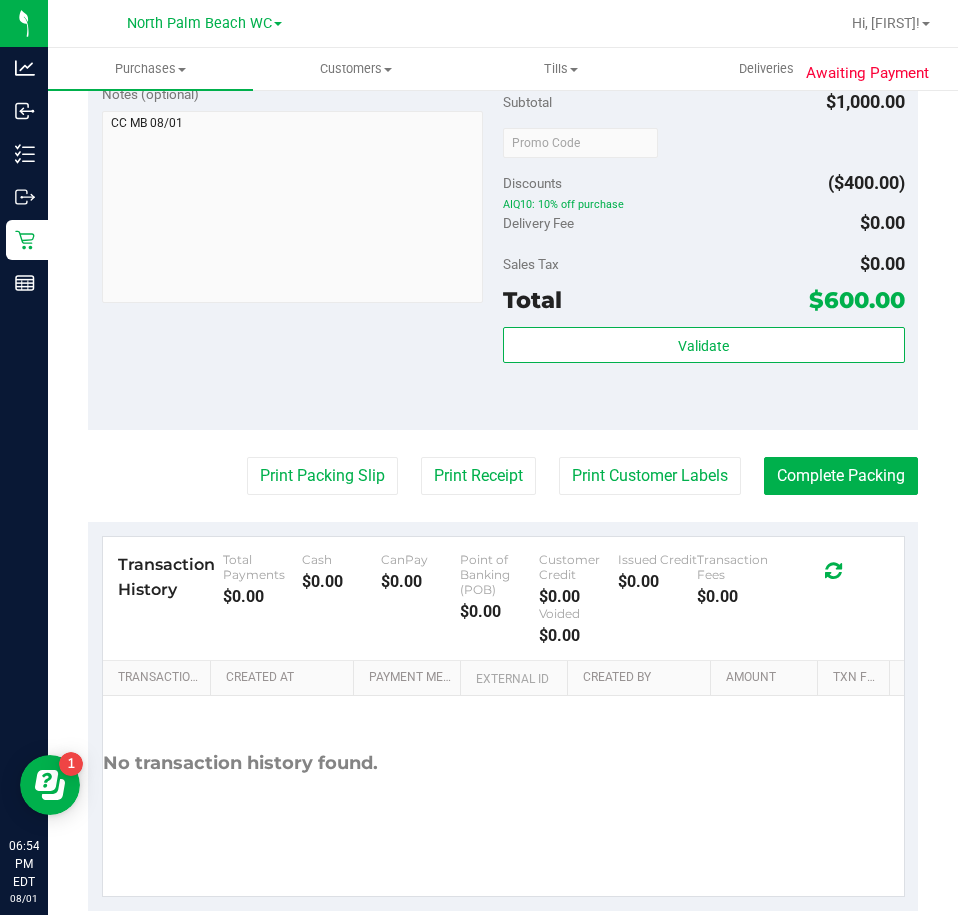 scroll, scrollTop: 841, scrollLeft: 0, axis: vertical 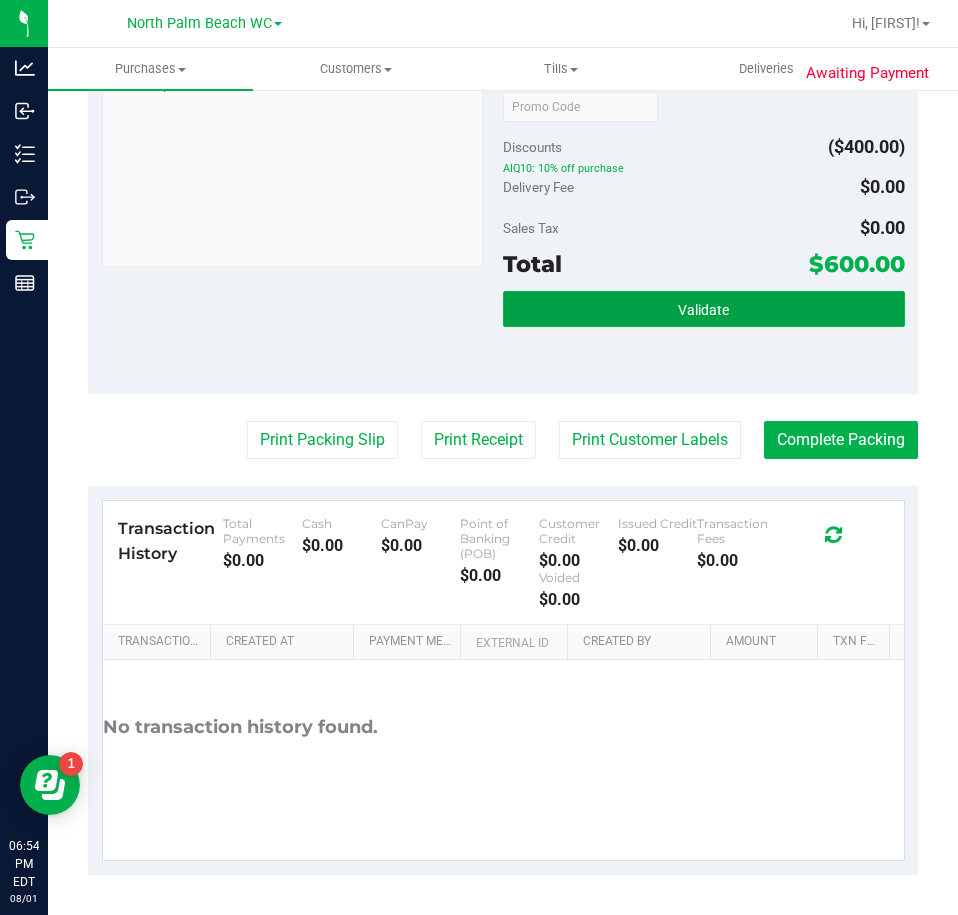 click on "Validate" at bounding box center (704, 309) 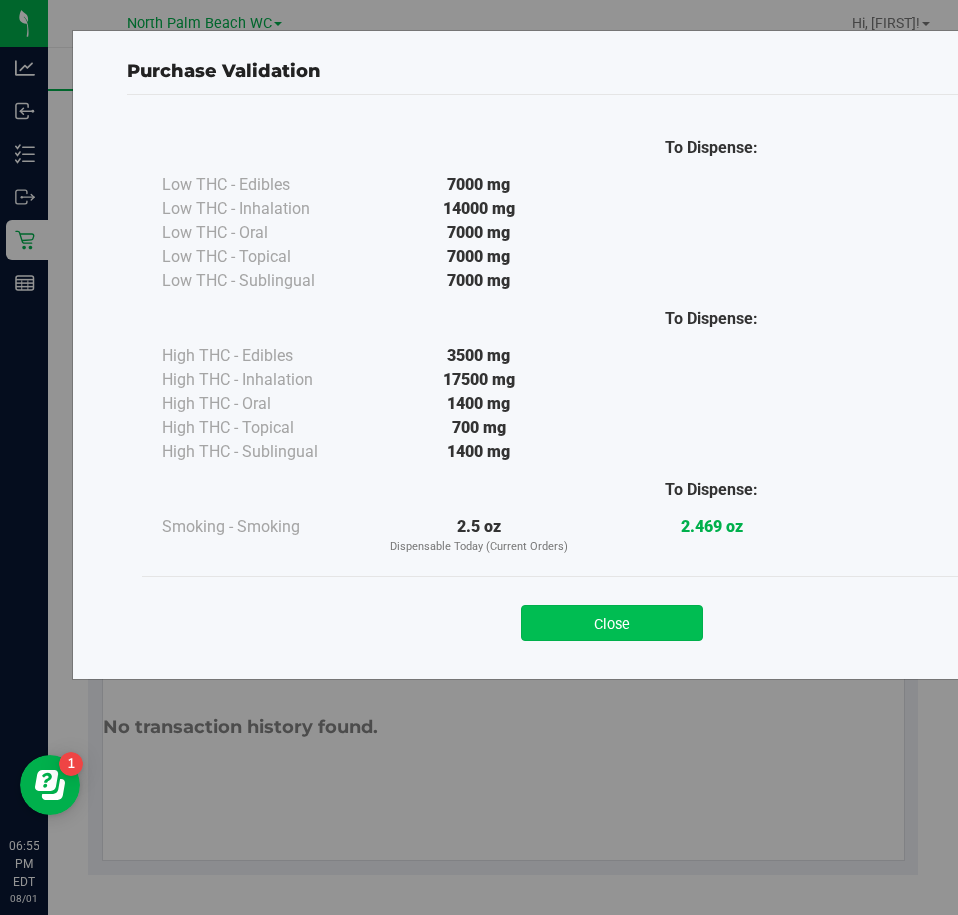 click on "Close" at bounding box center (612, 623) 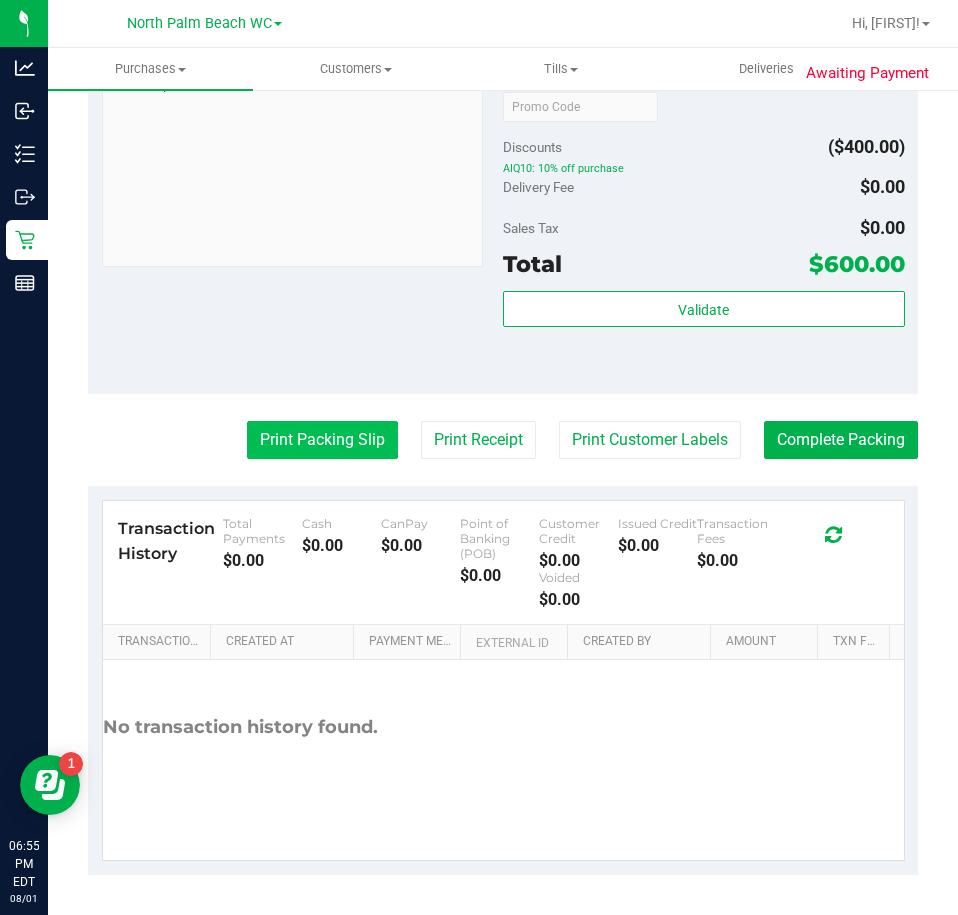 click on "Print Packing Slip" at bounding box center [322, 440] 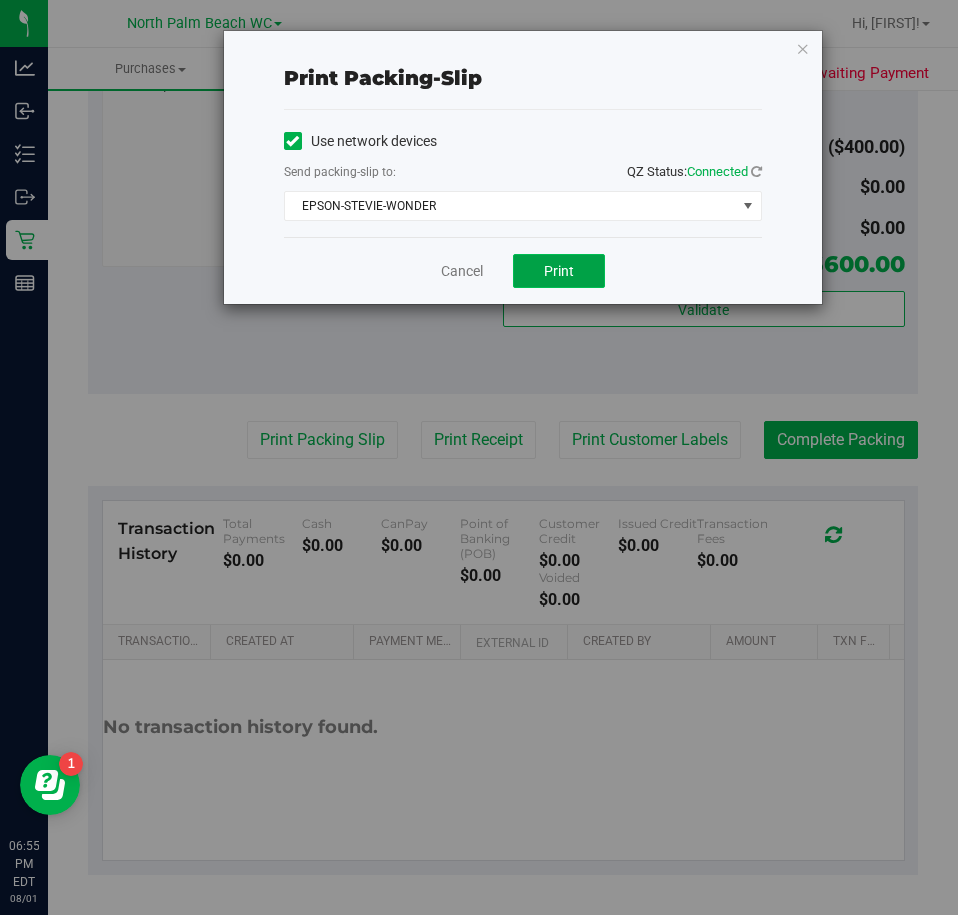 click on "Print" at bounding box center [559, 271] 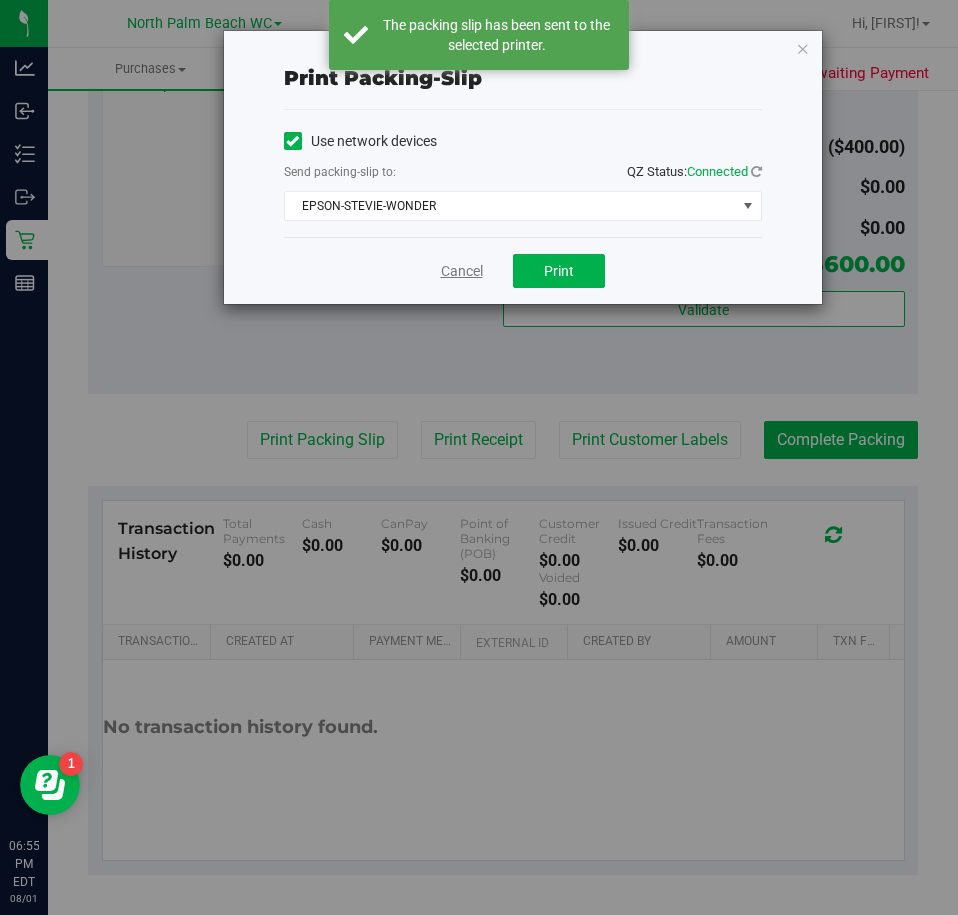 click on "Cancel" at bounding box center [462, 271] 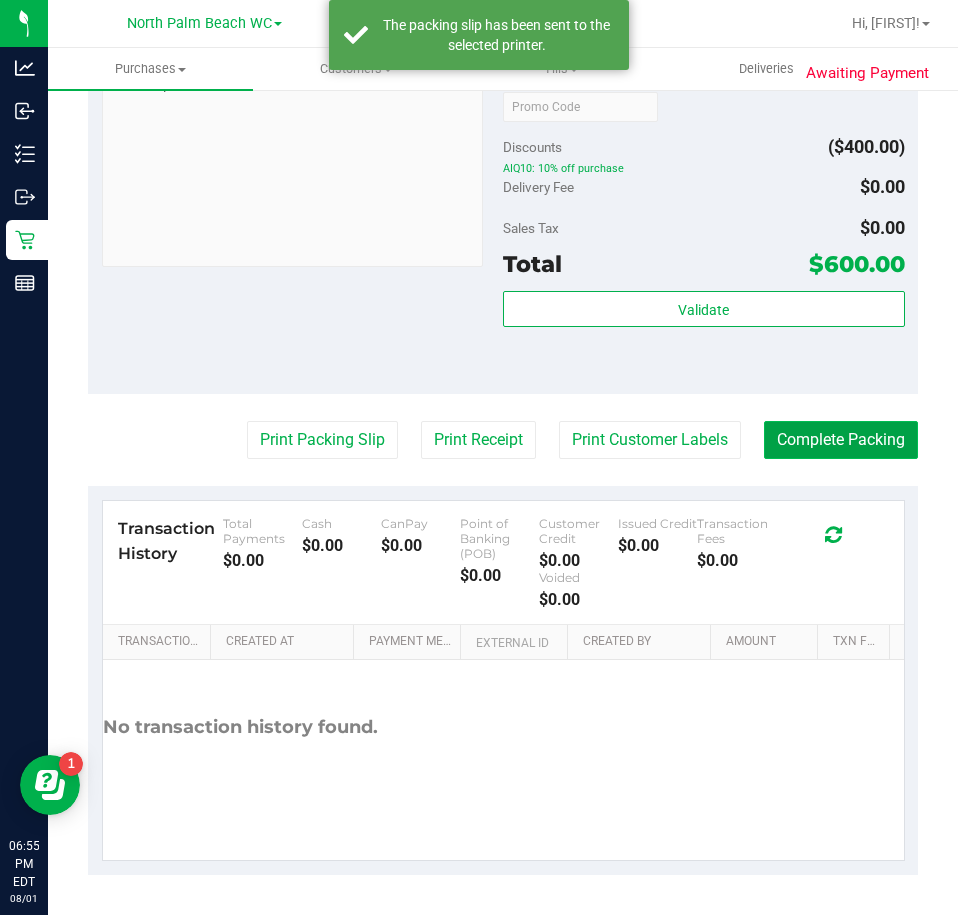 click on "Complete Packing" at bounding box center (841, 440) 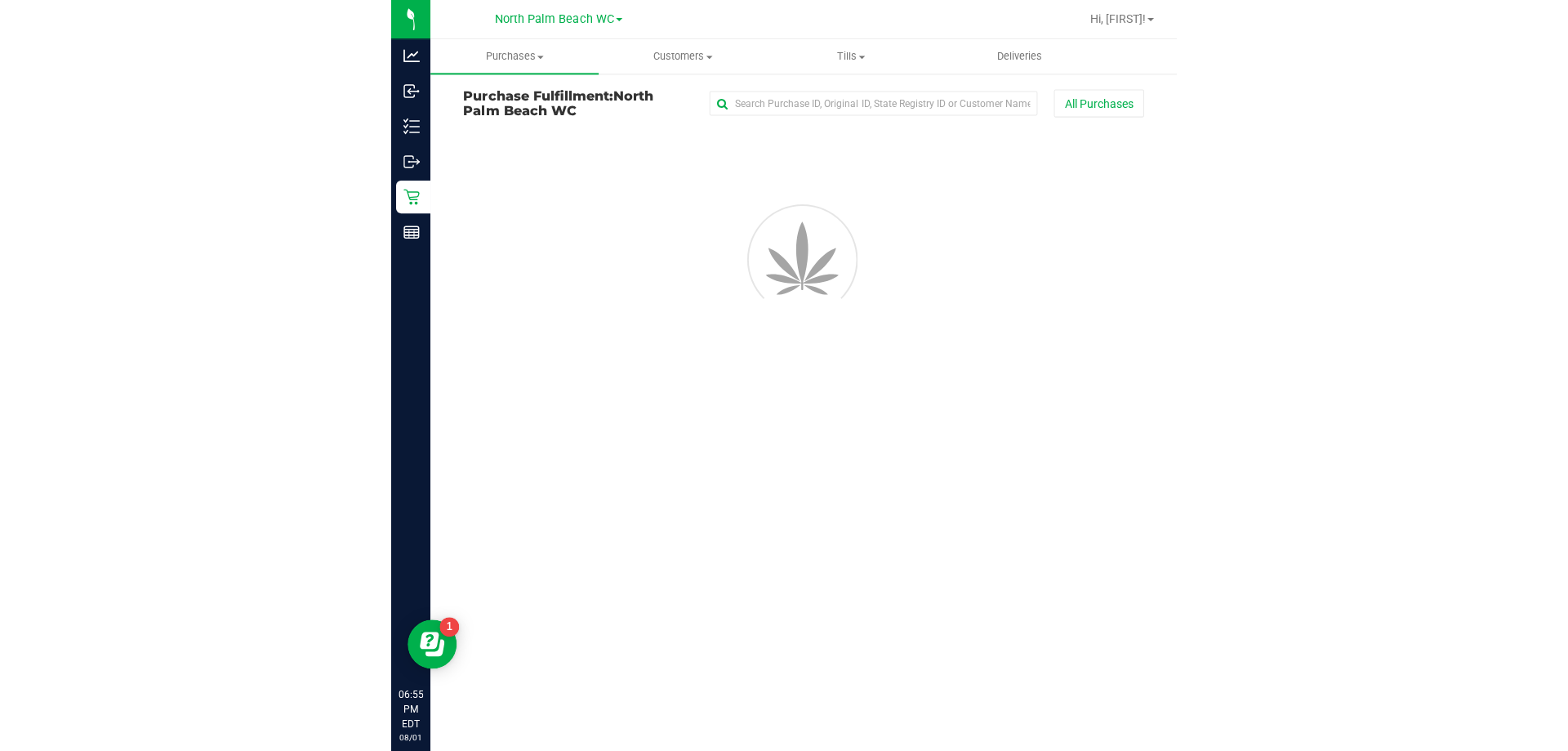 scroll, scrollTop: 0, scrollLeft: 0, axis: both 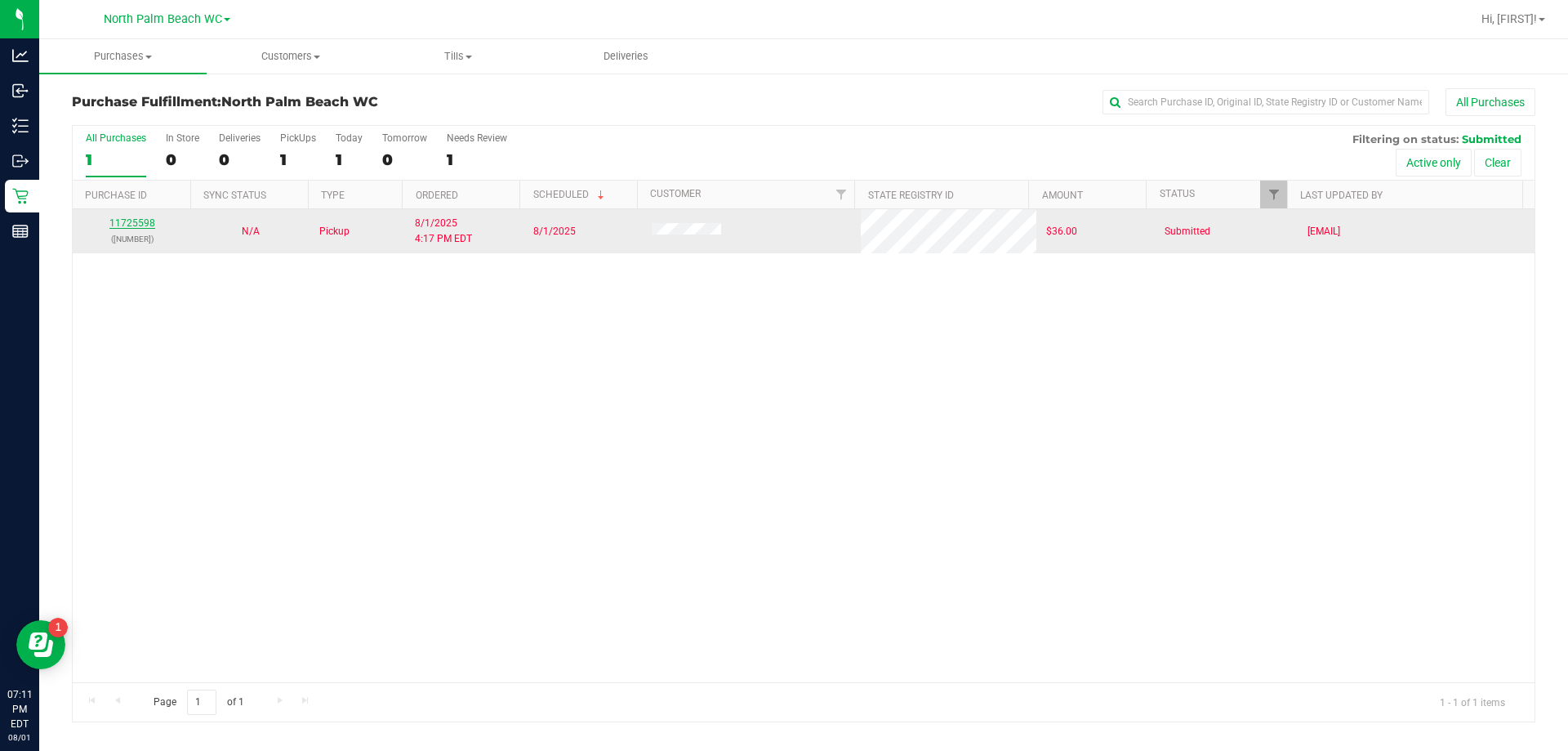 click on "11725598" at bounding box center [132, 223] 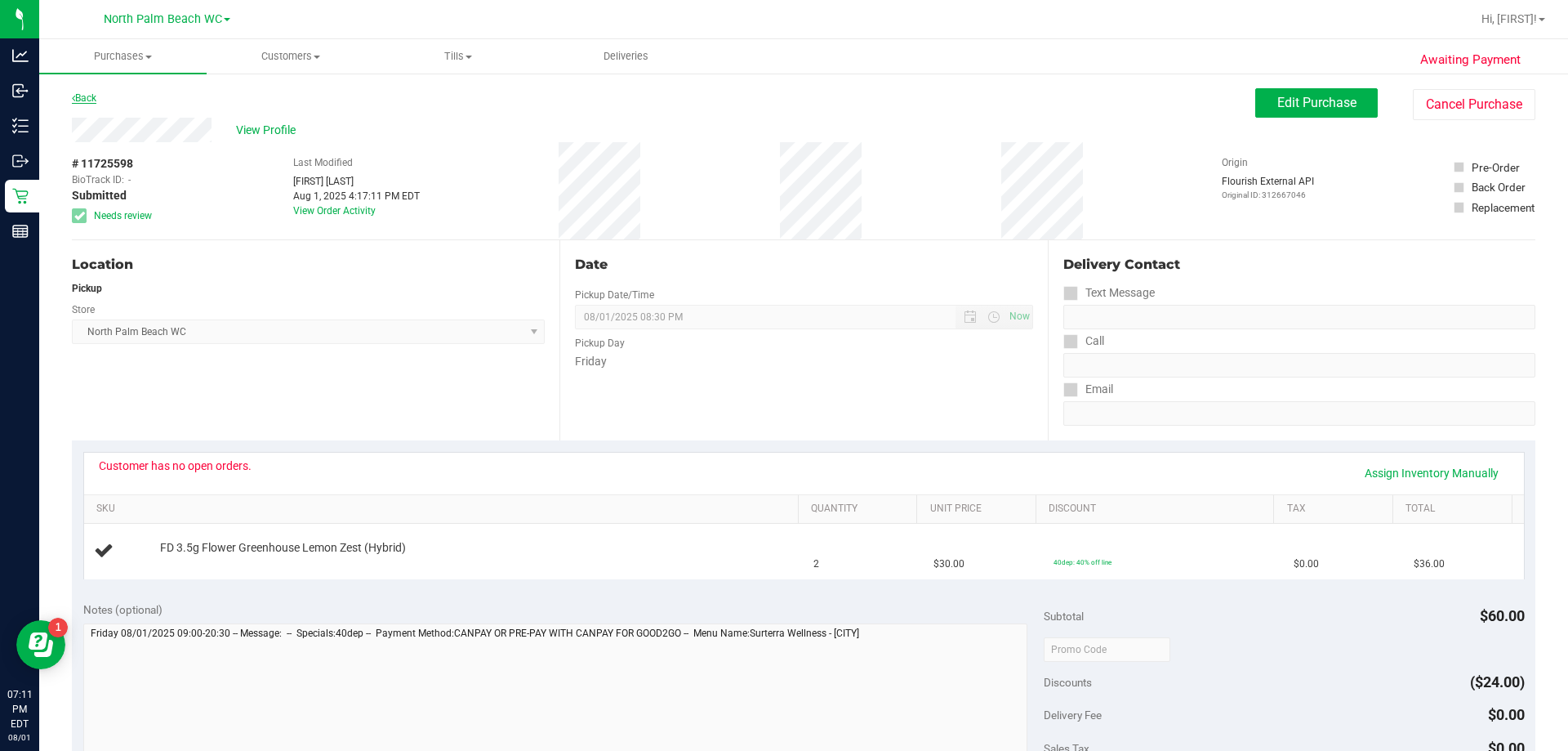 click on "Back" at bounding box center [84, 98] 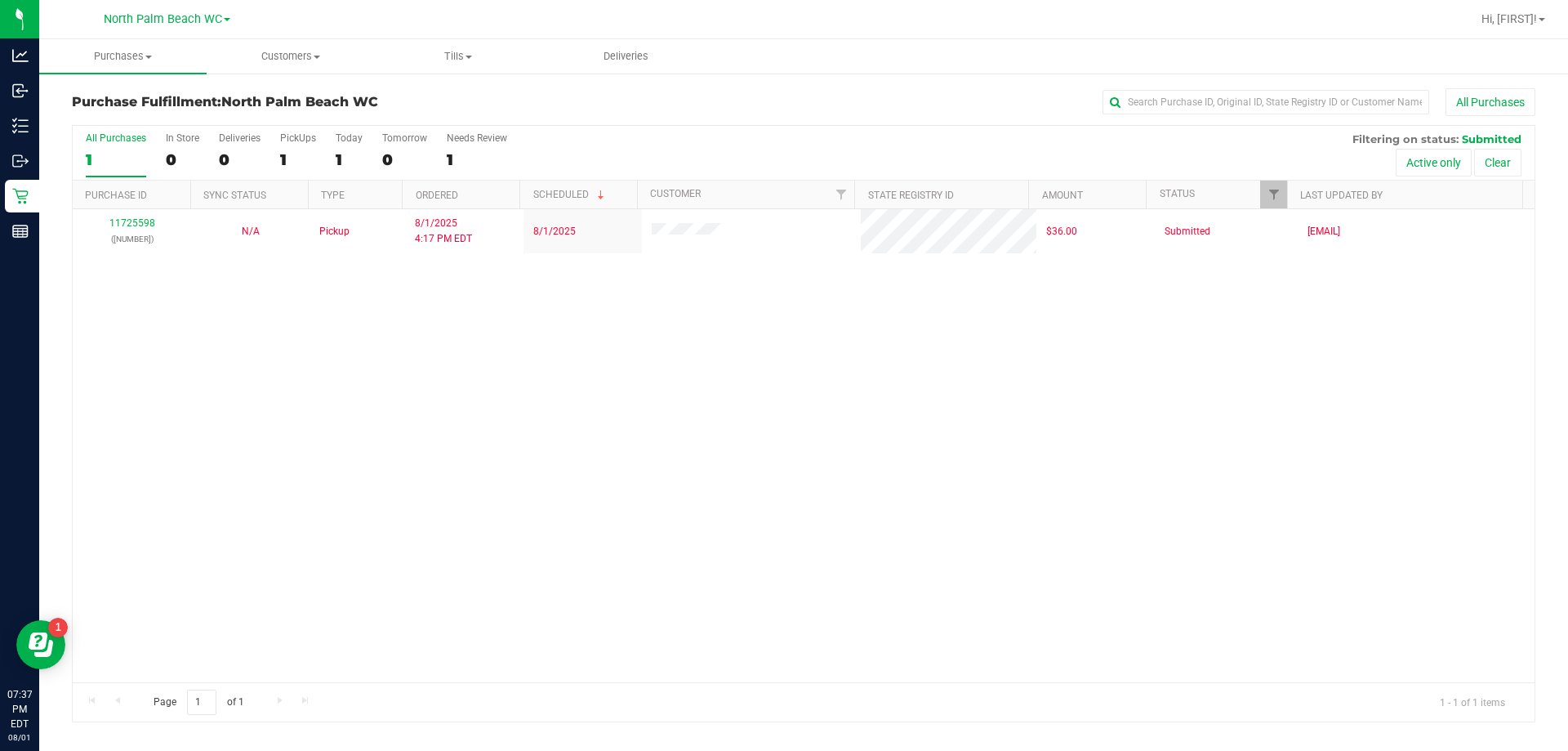 click on "[NUMBER]
([NUMBER])
N/A
Pickup 8/1/2025 4:17 PM EDT 8/1/2025
$36.00
Submitted [EMAIL]" at bounding box center (804, 445) 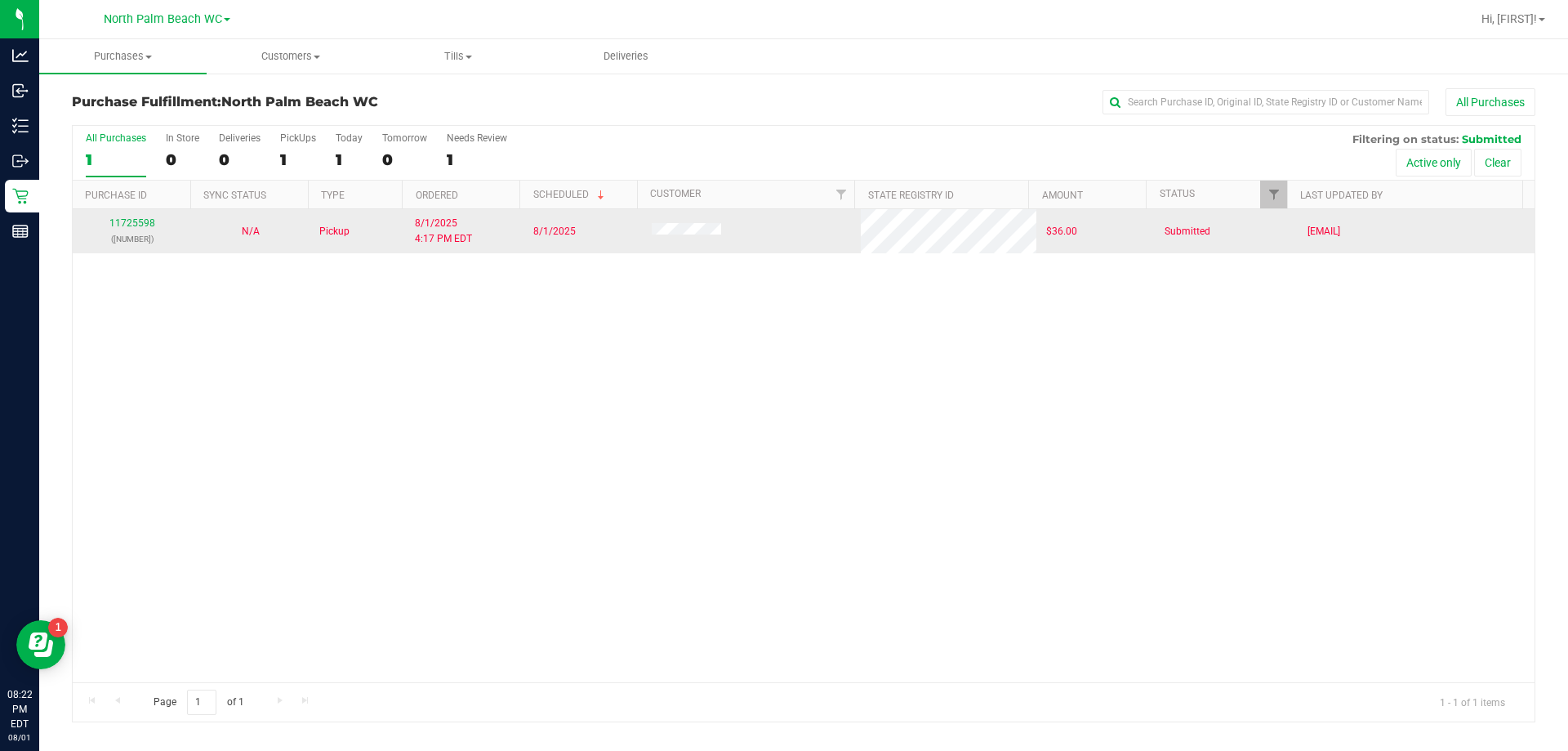 click on "[NUMBER]
([NUMBER])" at bounding box center [131, 231] 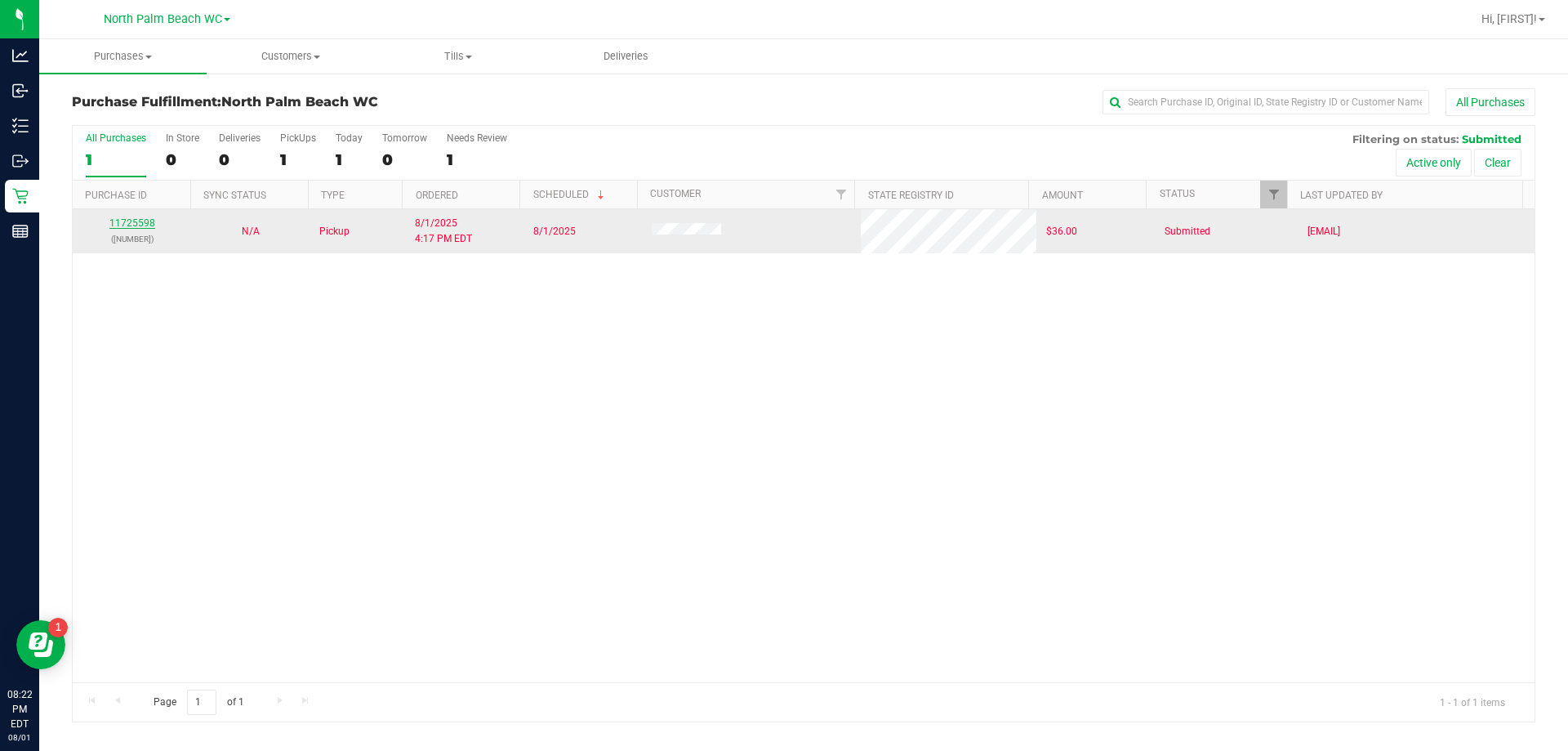 click on "11725598" at bounding box center [132, 223] 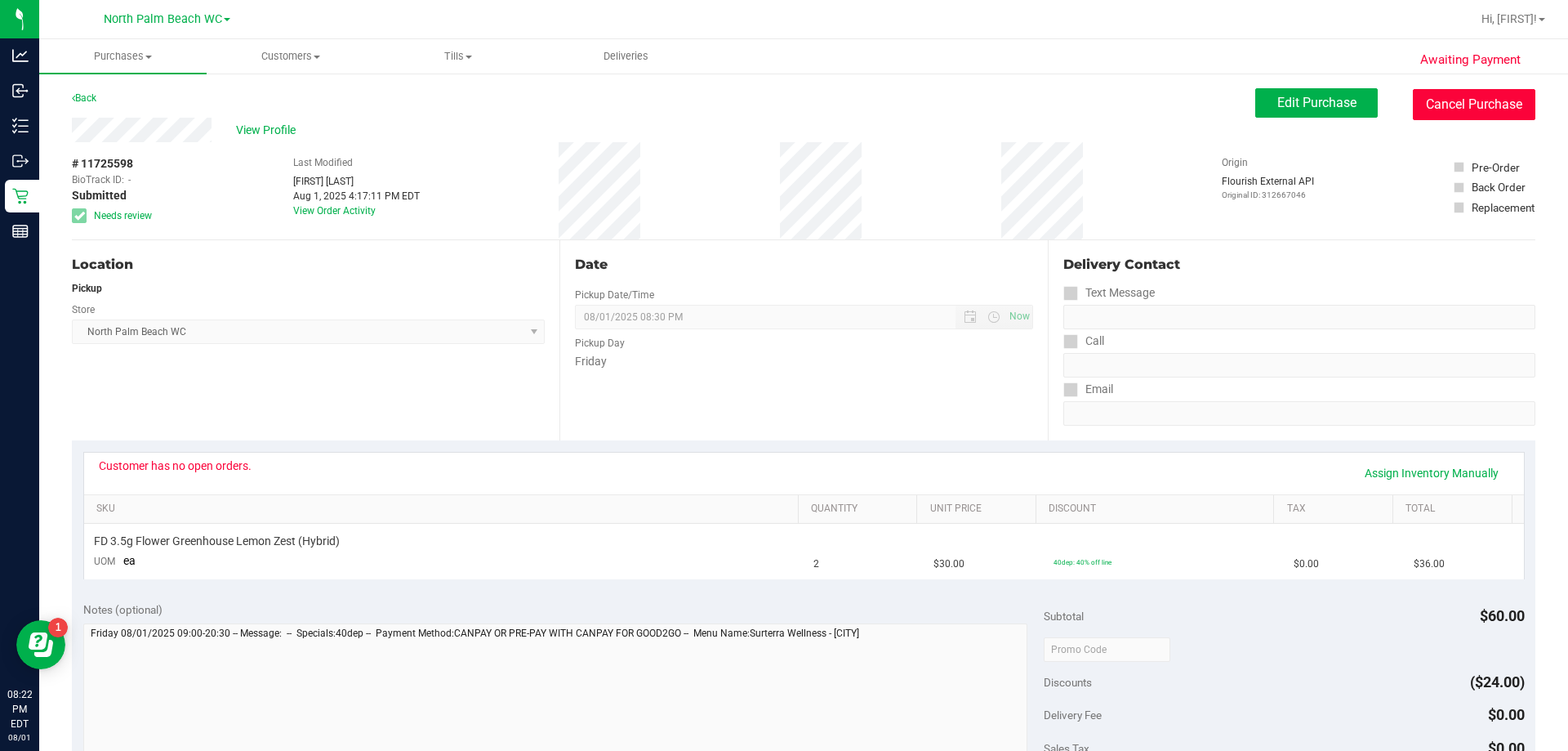 click on "Cancel Purchase" at bounding box center (1474, 105) 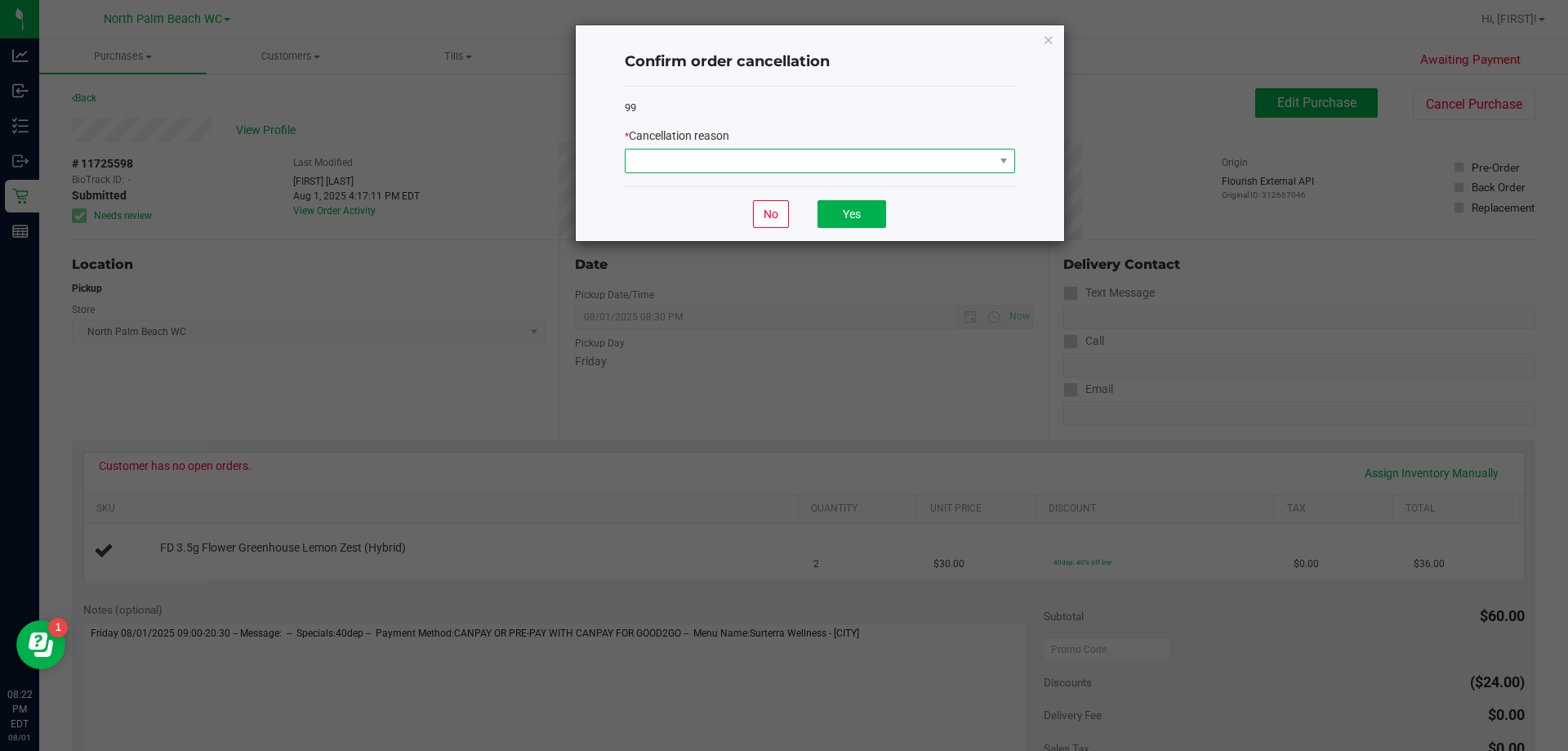 click at bounding box center [809, 161] 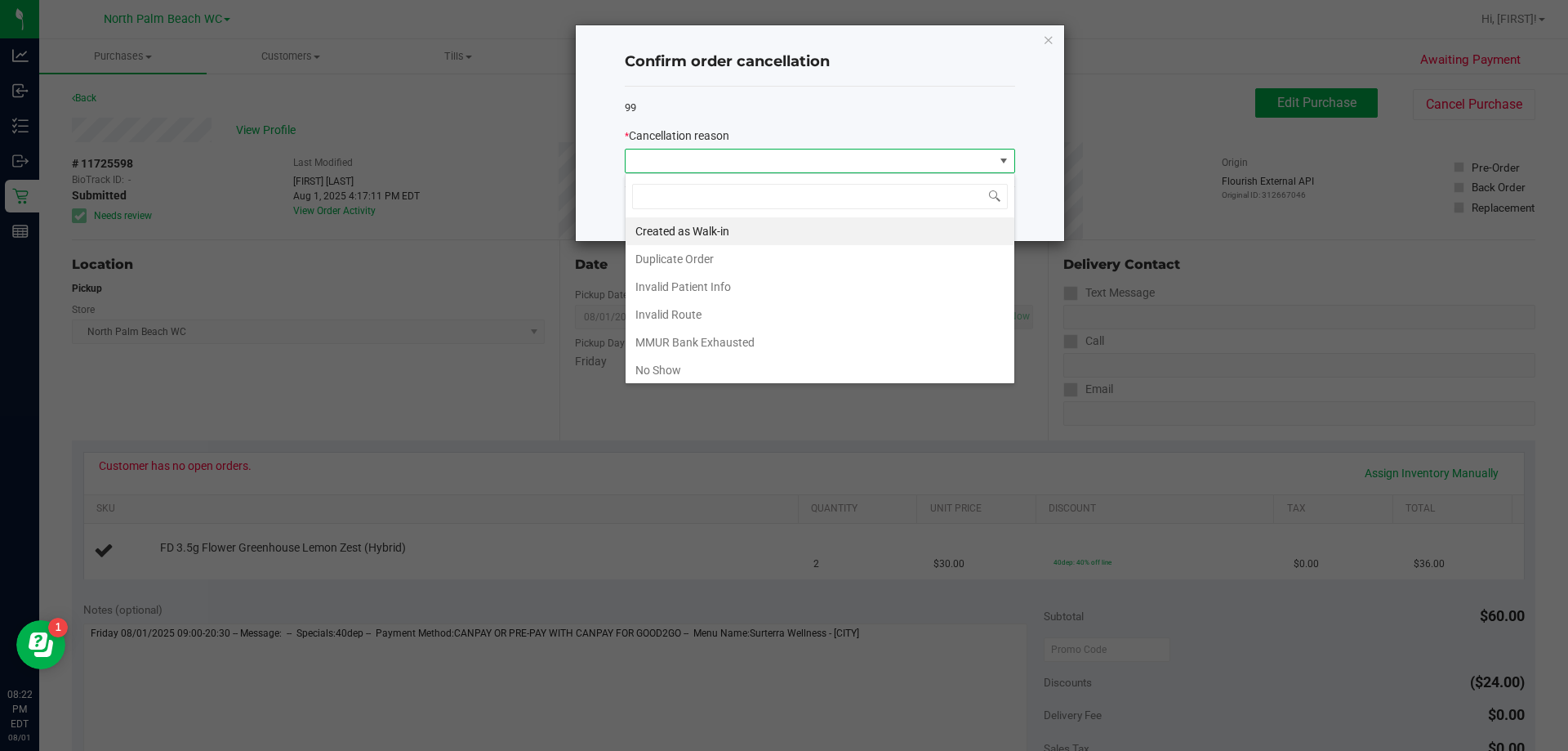 scroll, scrollTop: 81695, scrollLeft: 81276, axis: both 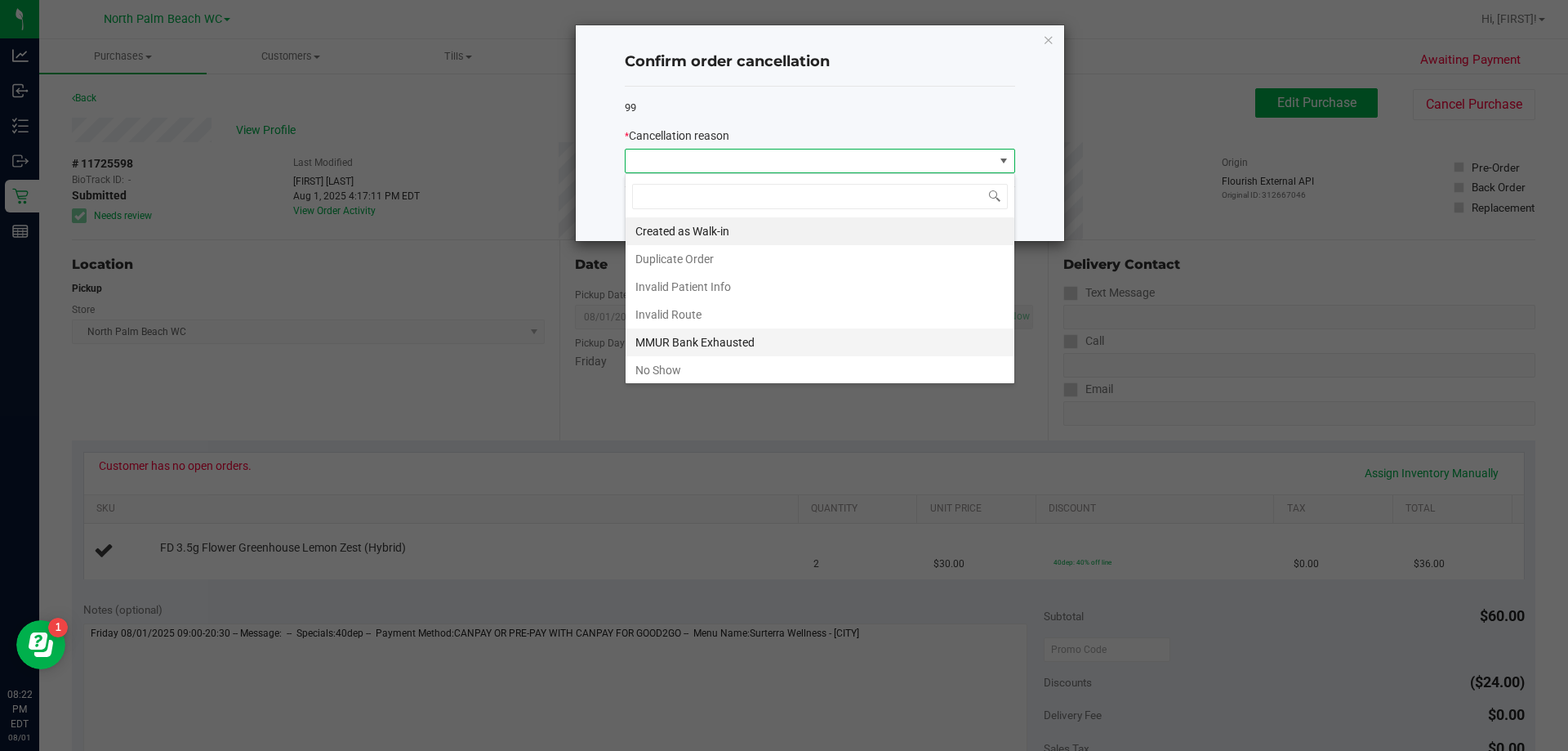 click on "MMUR Bank Exhausted" at bounding box center [820, 342] 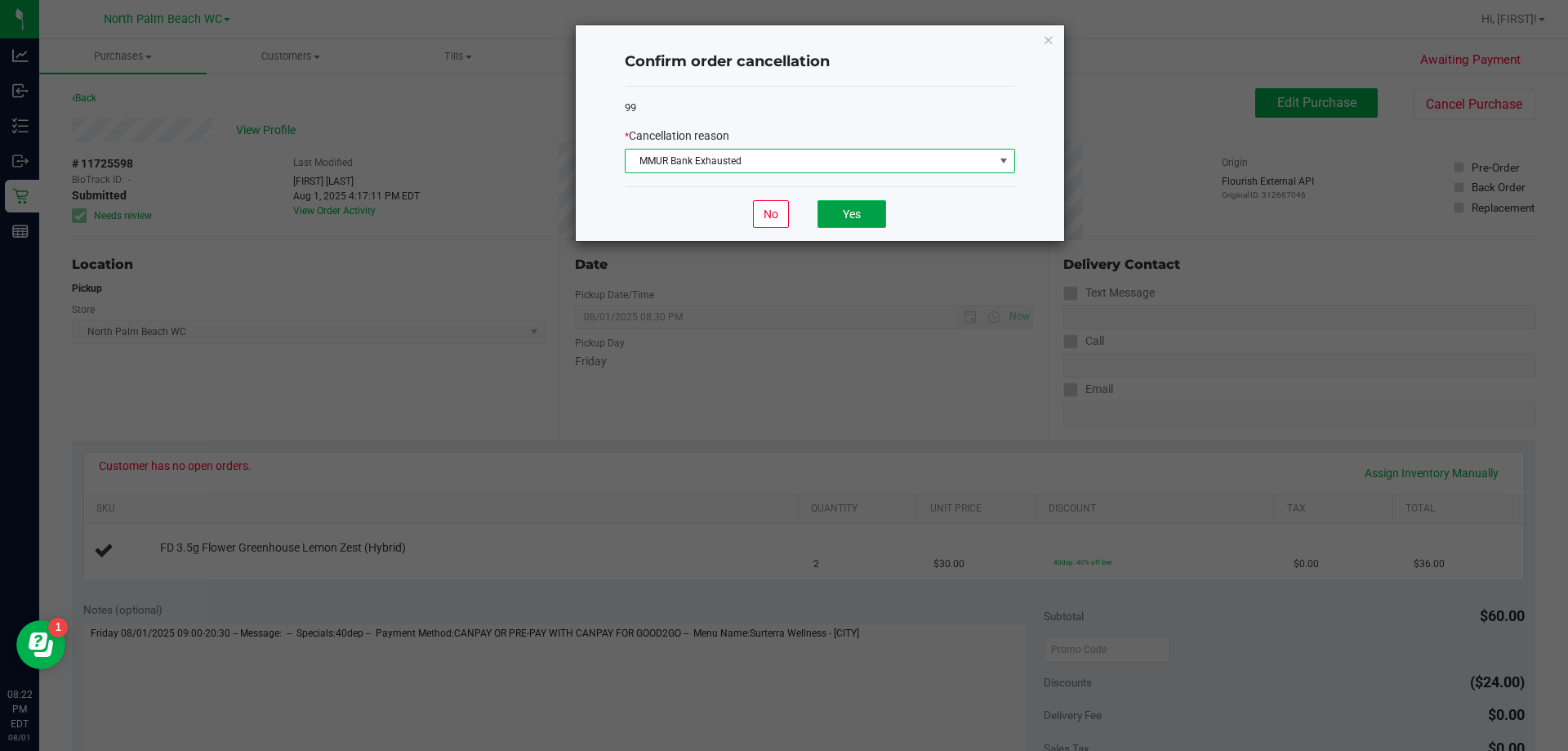 click on "Yes" 